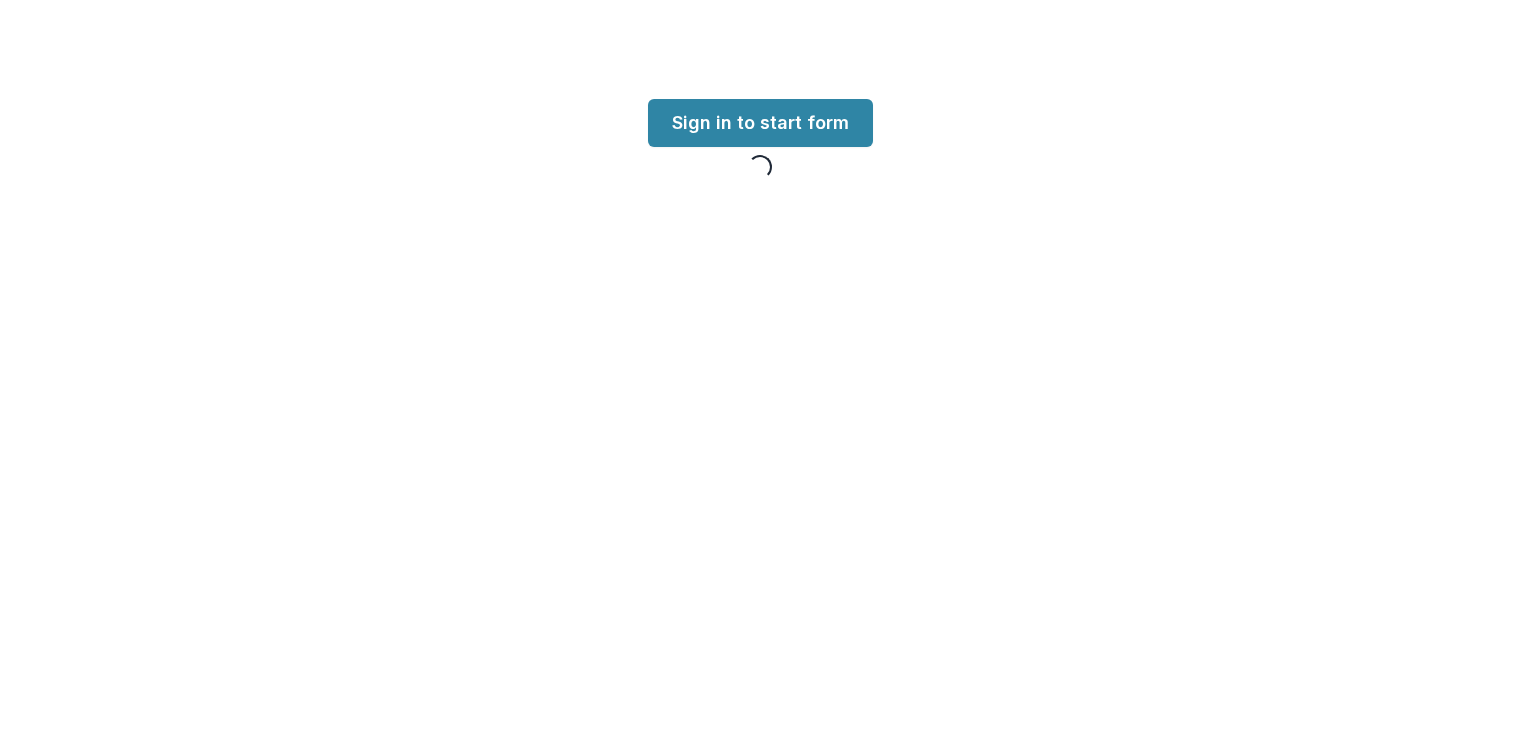 scroll, scrollTop: 0, scrollLeft: 0, axis: both 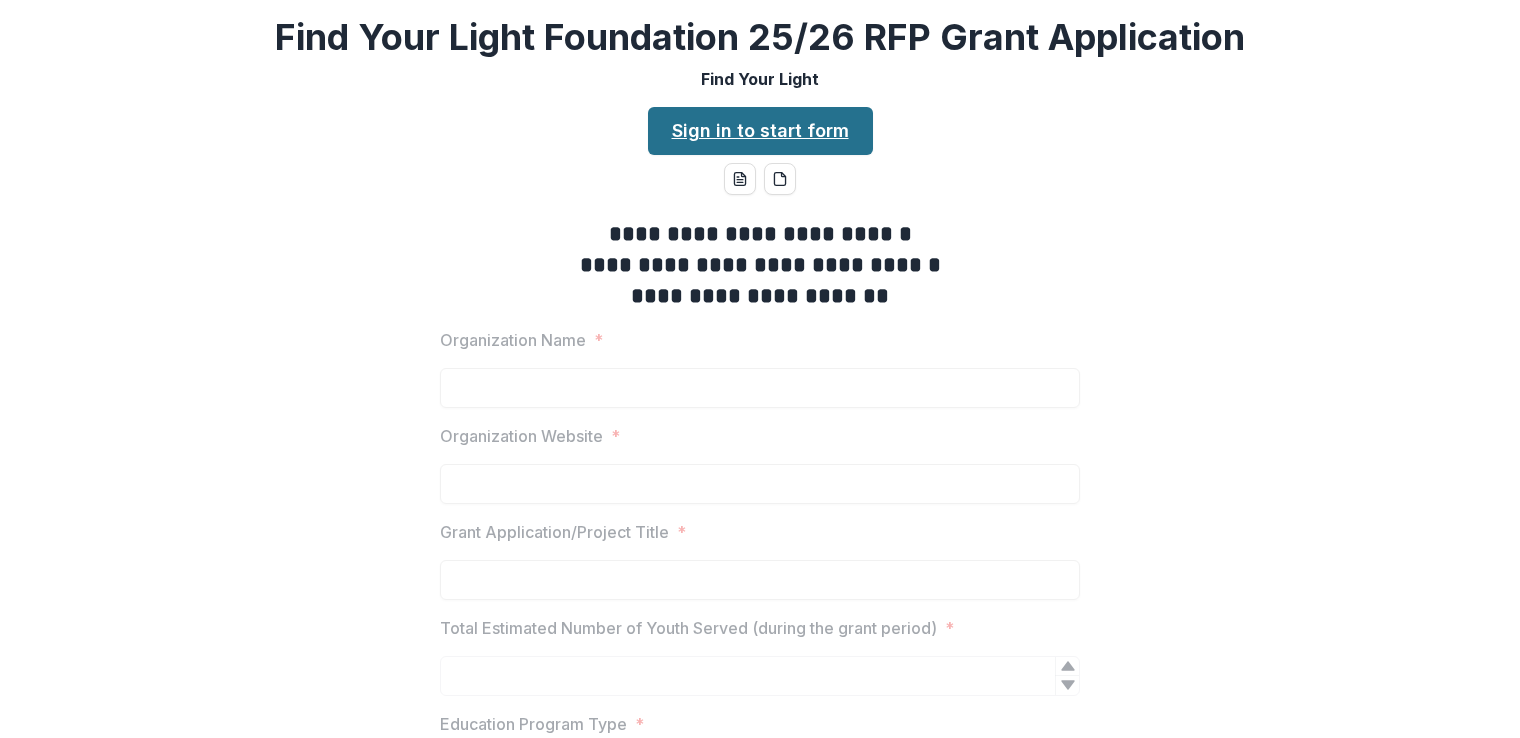 click on "Sign in to start form" at bounding box center [760, 131] 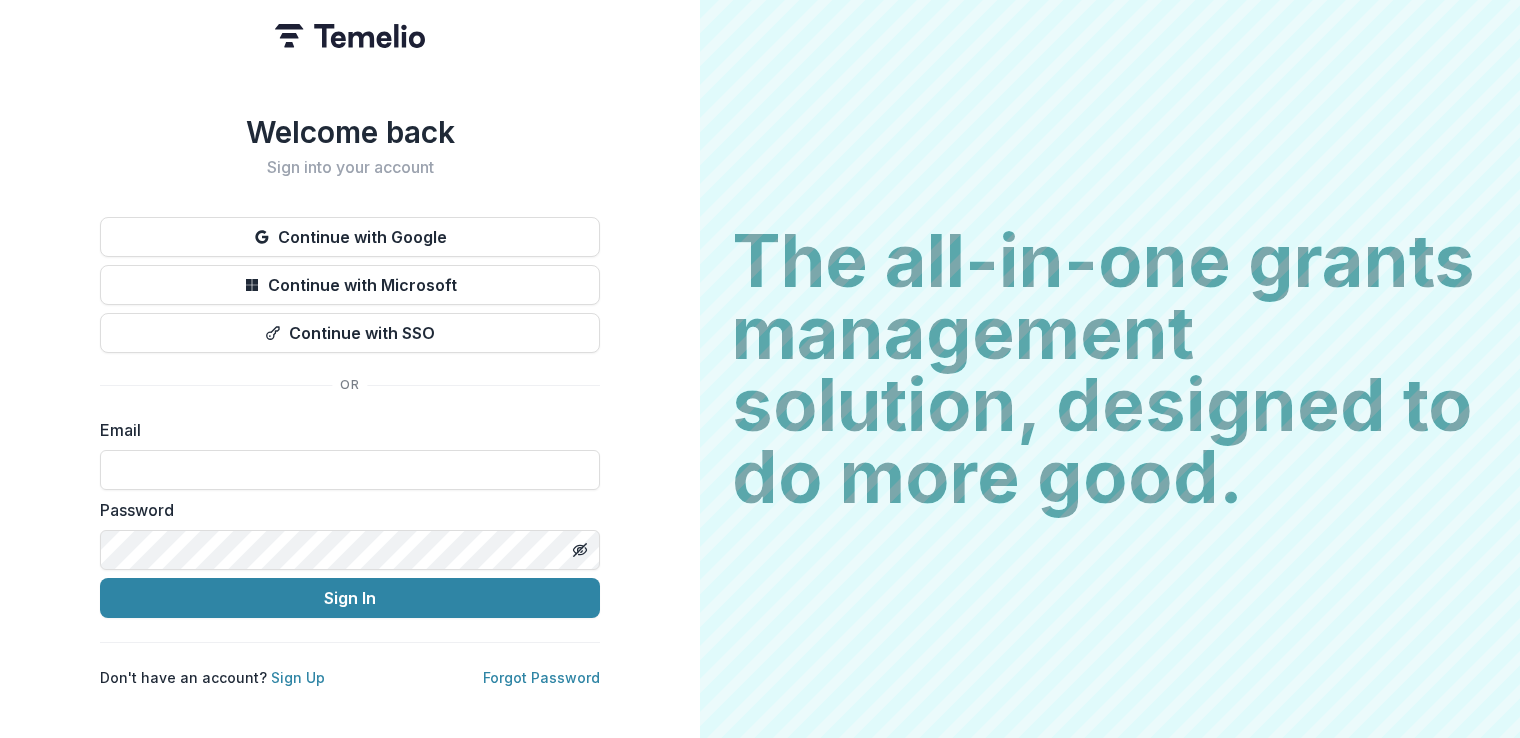 scroll, scrollTop: 0, scrollLeft: 0, axis: both 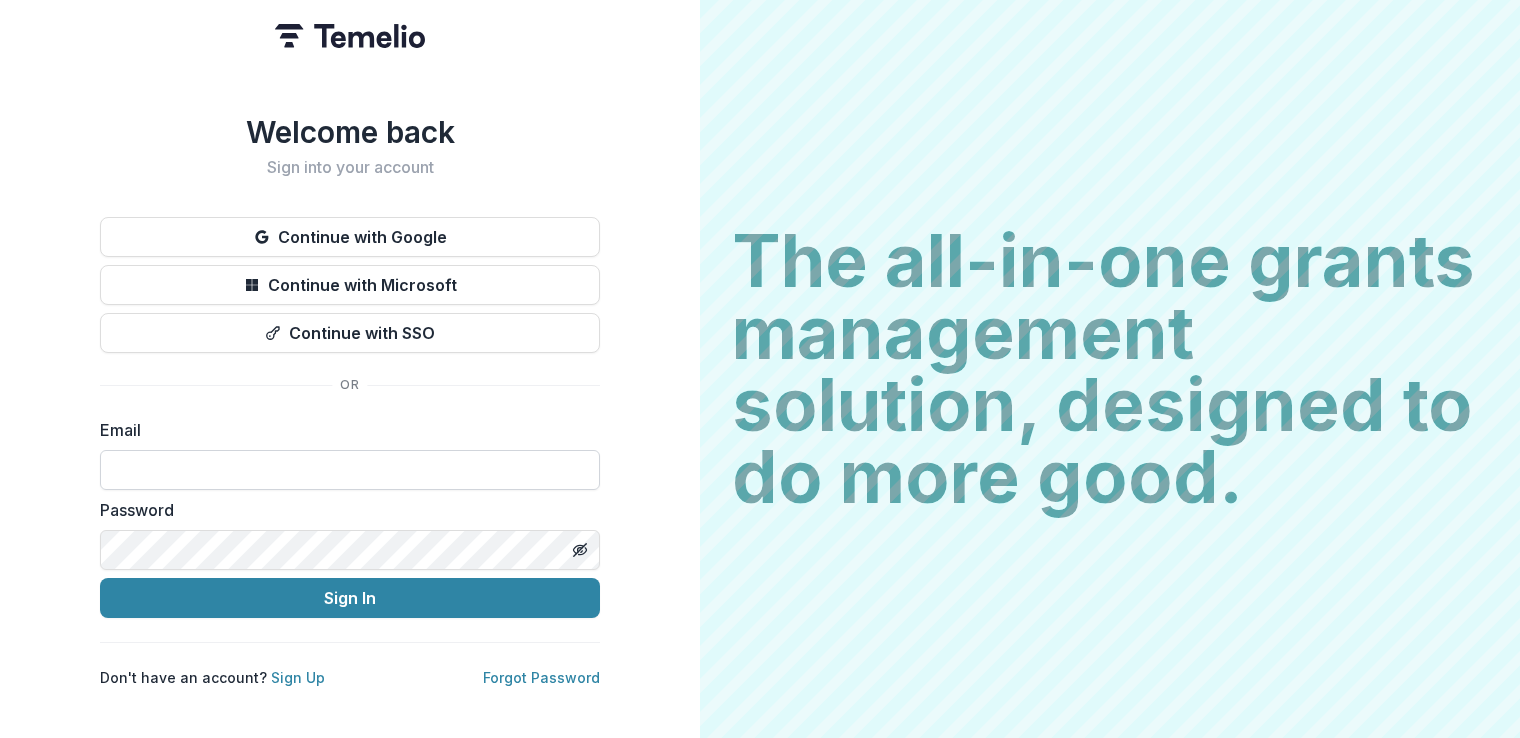 click at bounding box center (350, 470) 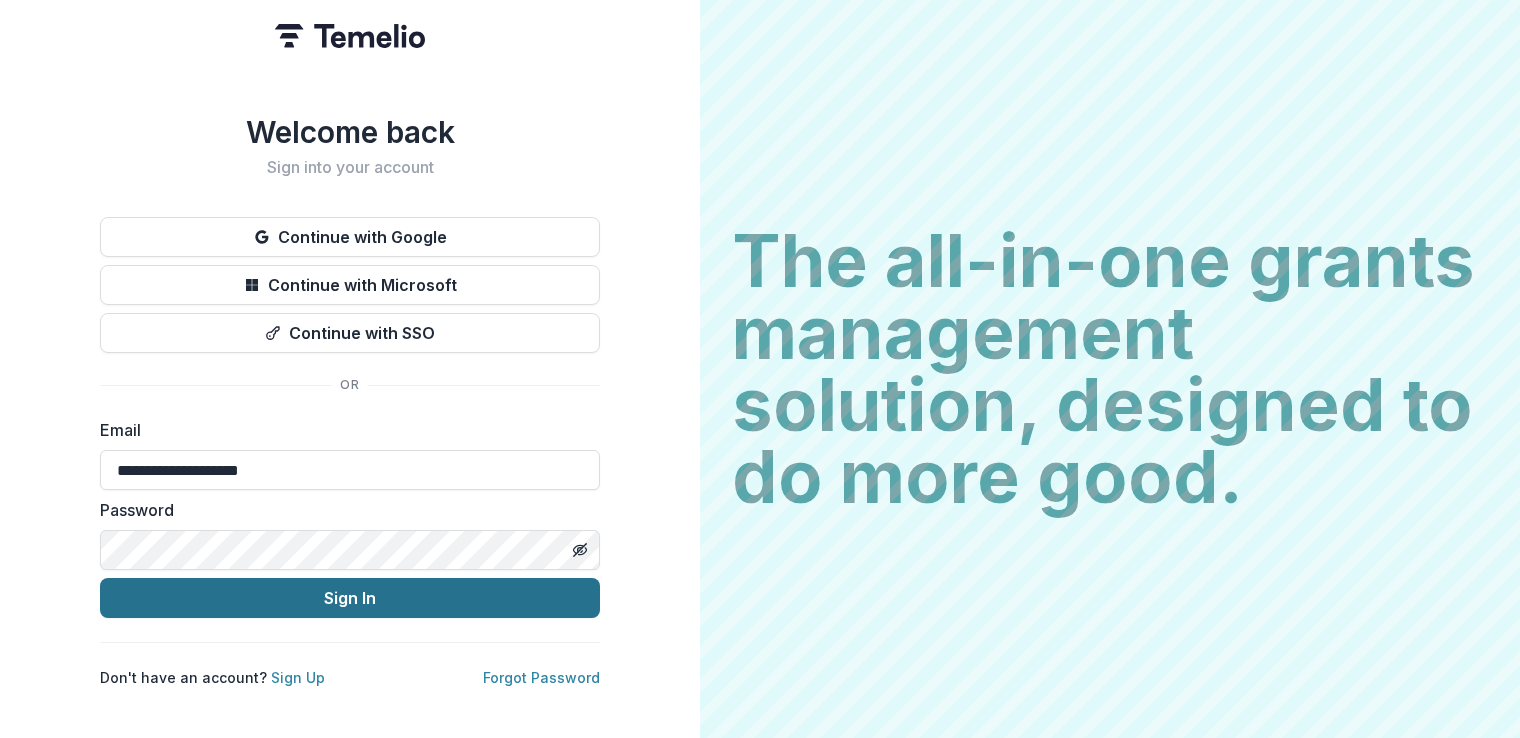 click on "Sign In" at bounding box center [350, 598] 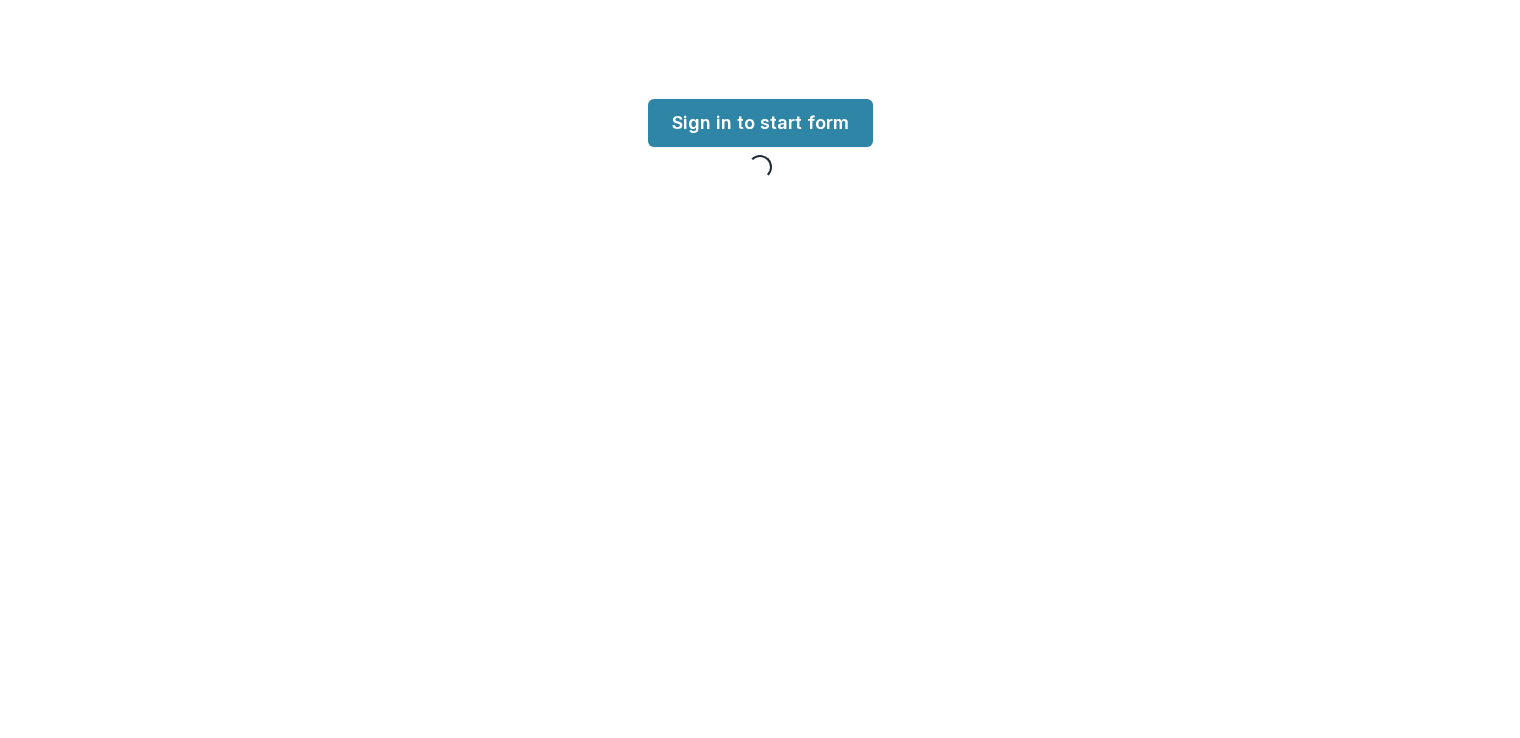scroll, scrollTop: 0, scrollLeft: 0, axis: both 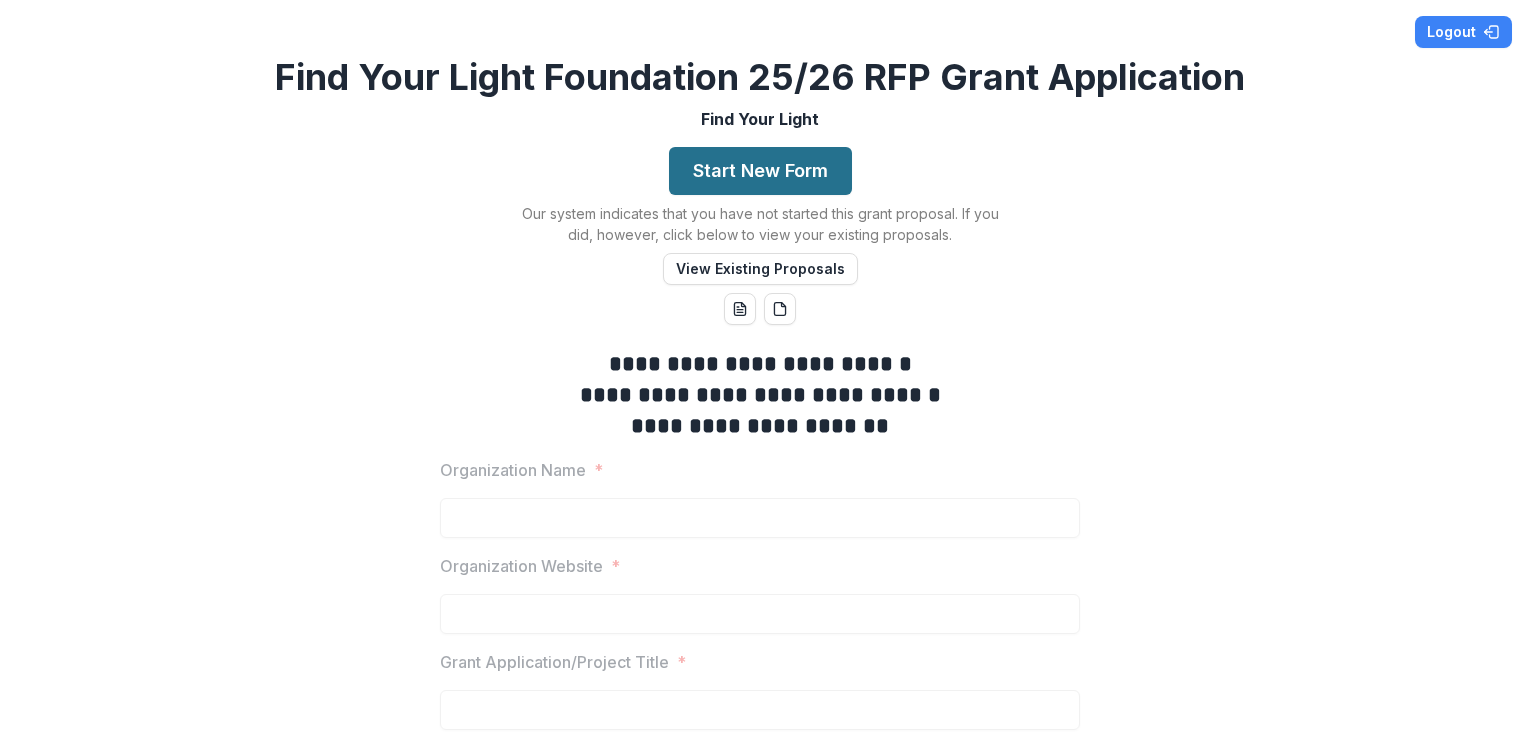 click on "Start New Form" at bounding box center [760, 171] 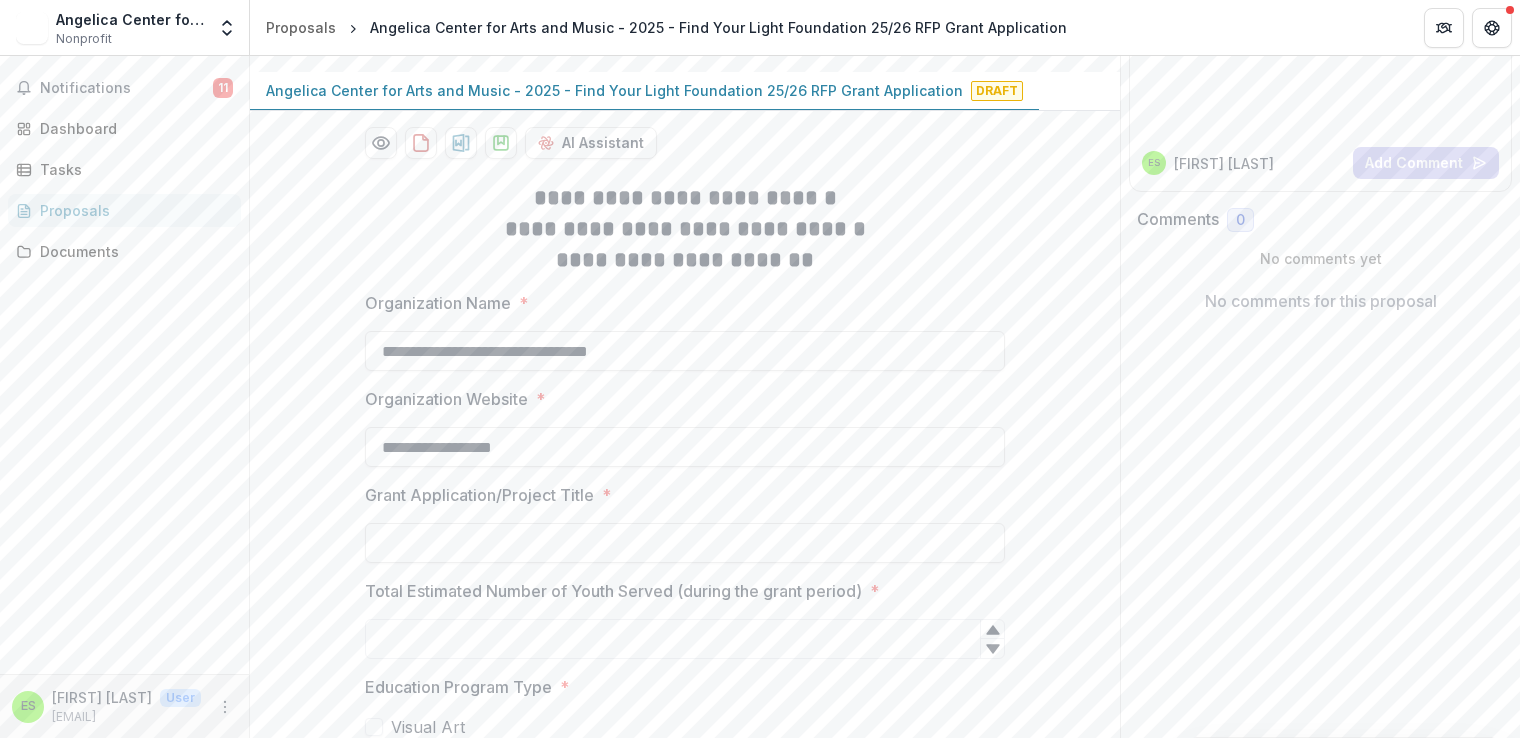 scroll, scrollTop: 400, scrollLeft: 0, axis: vertical 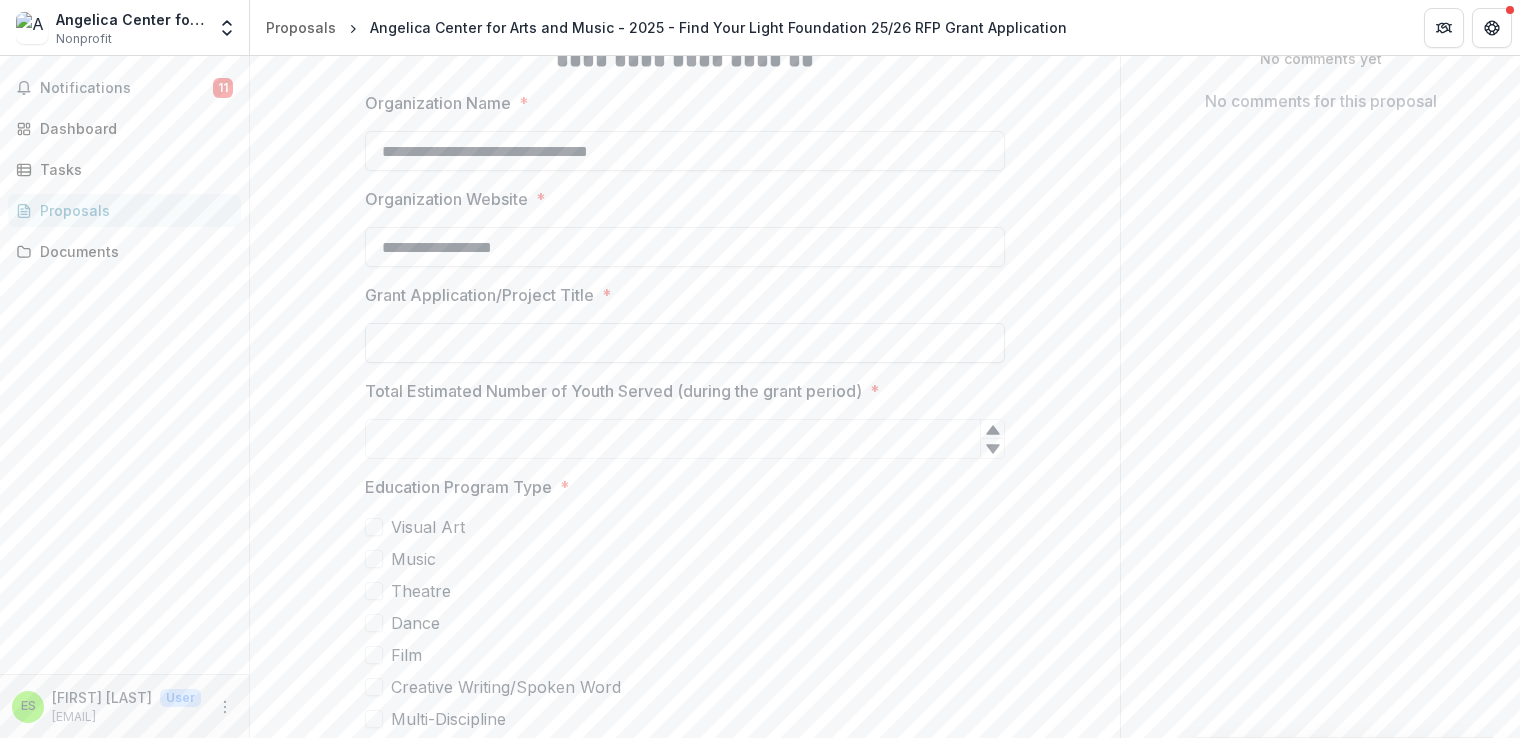 click on "Grant Application/Project Title *" at bounding box center [685, 343] 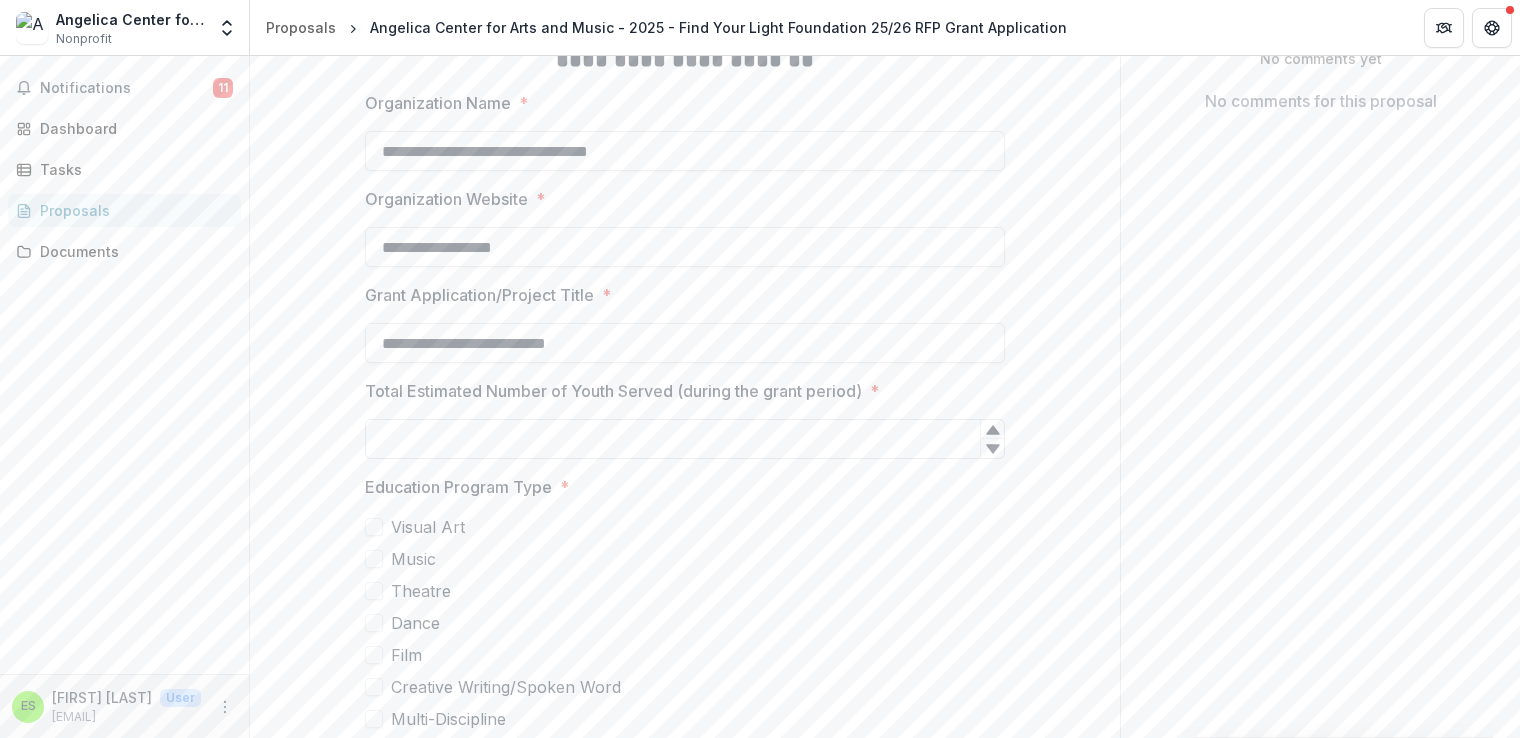 type on "**********" 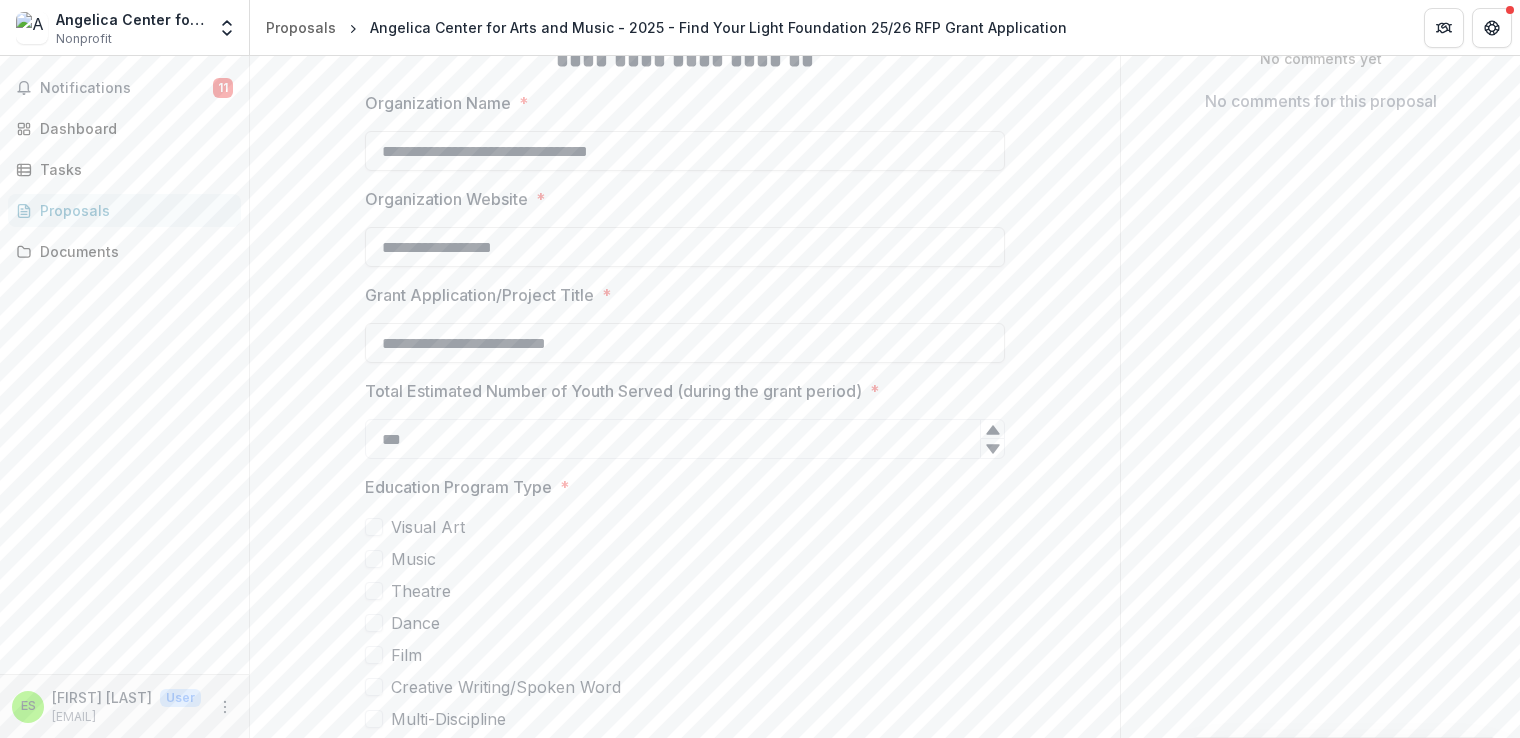 type on "***" 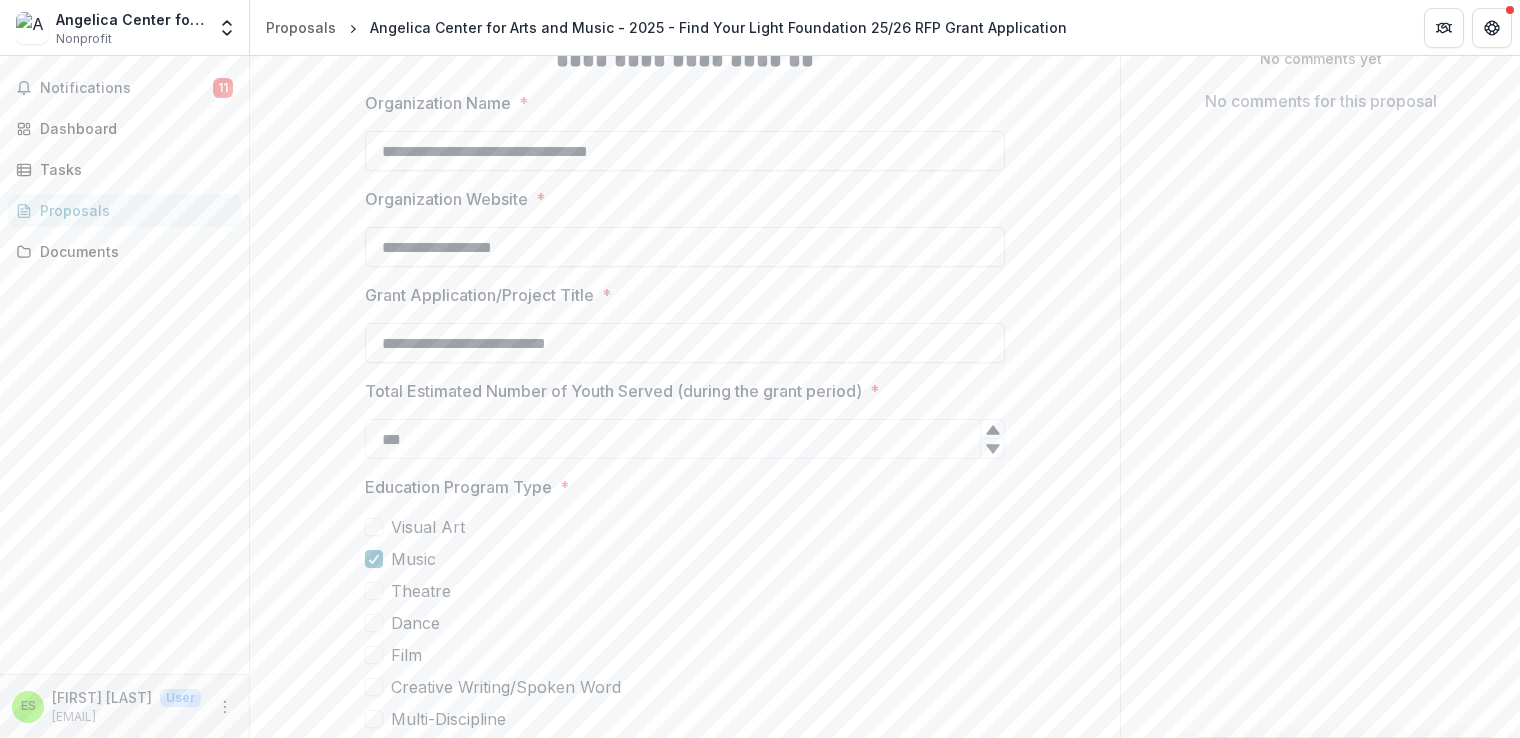 scroll, scrollTop: 500, scrollLeft: 0, axis: vertical 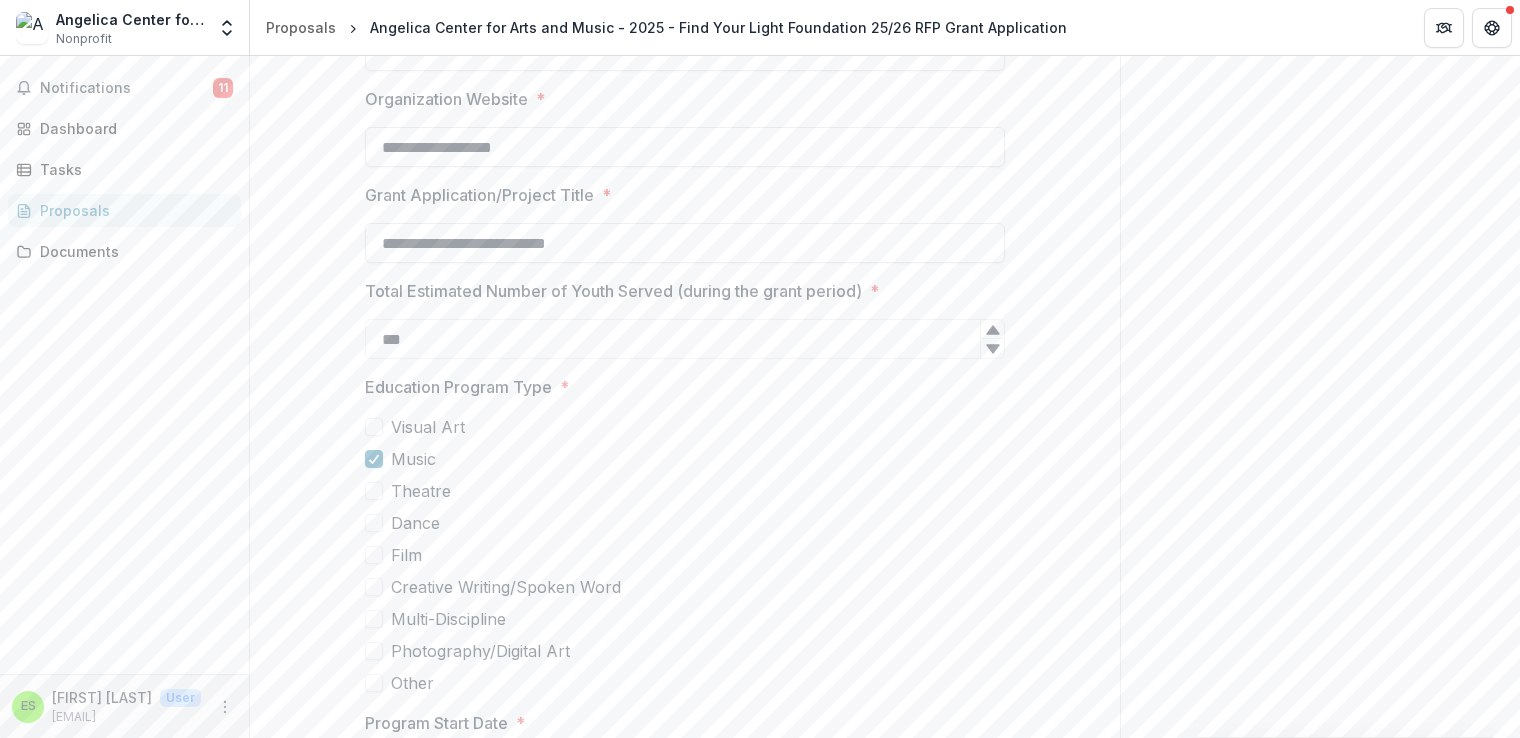 click at bounding box center (374, 491) 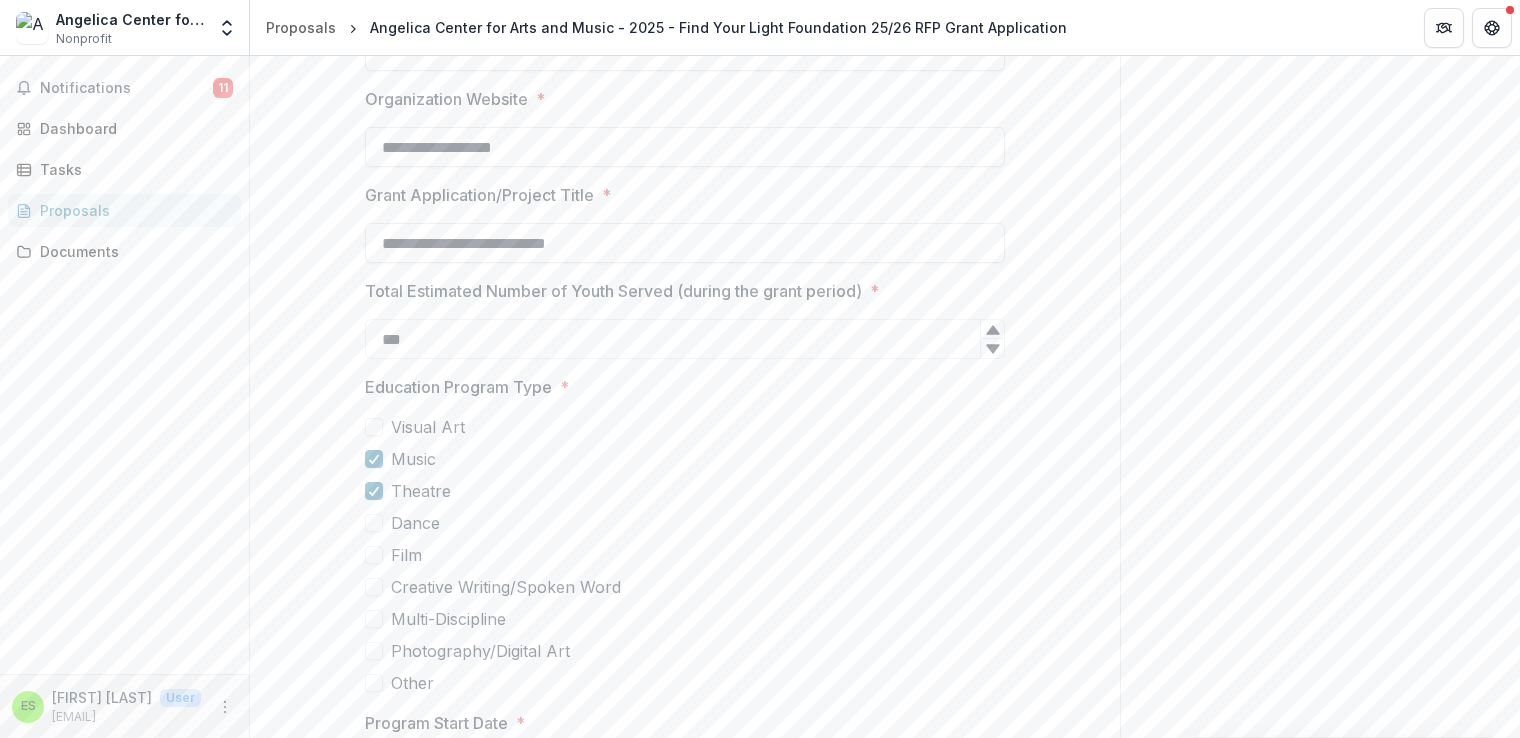 click at bounding box center [374, 523] 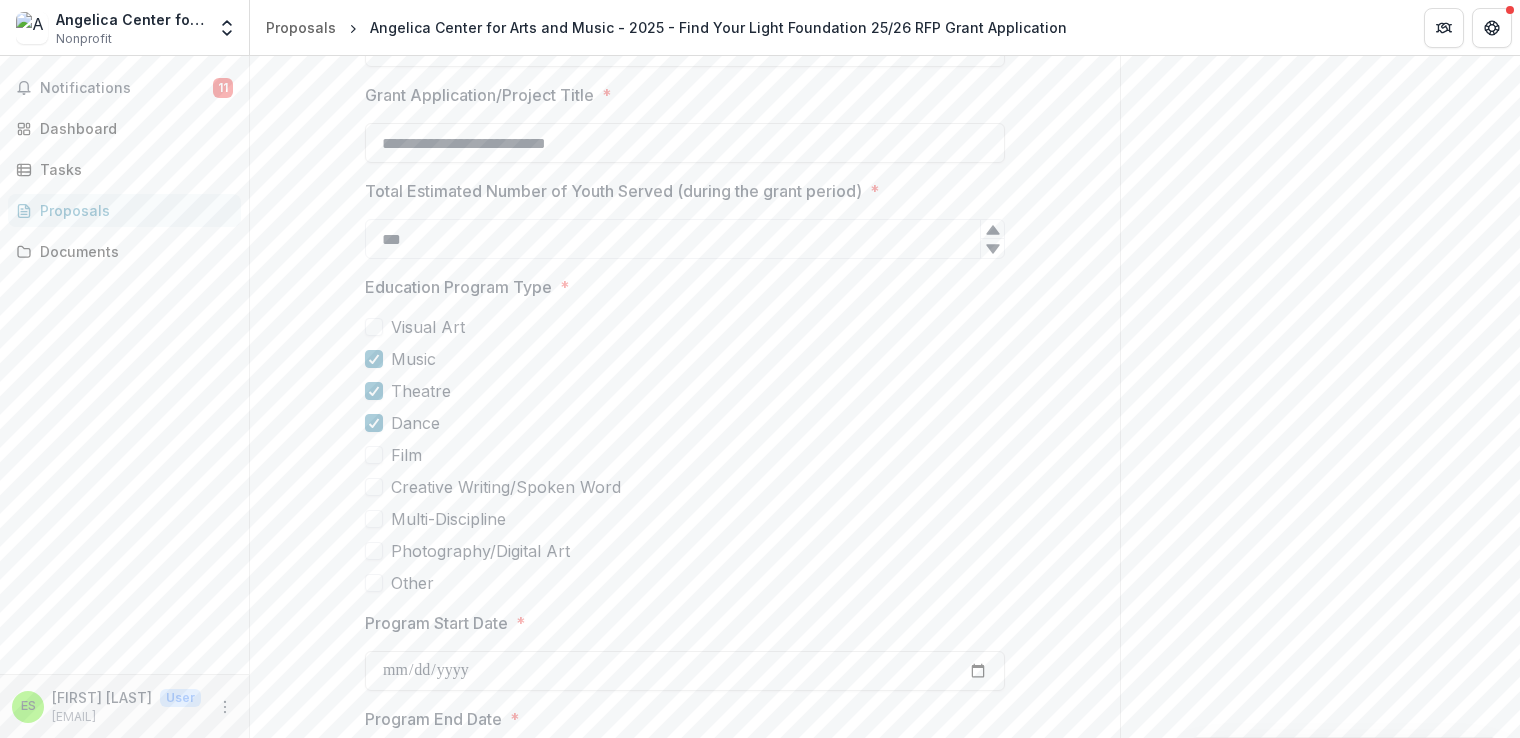 scroll, scrollTop: 700, scrollLeft: 0, axis: vertical 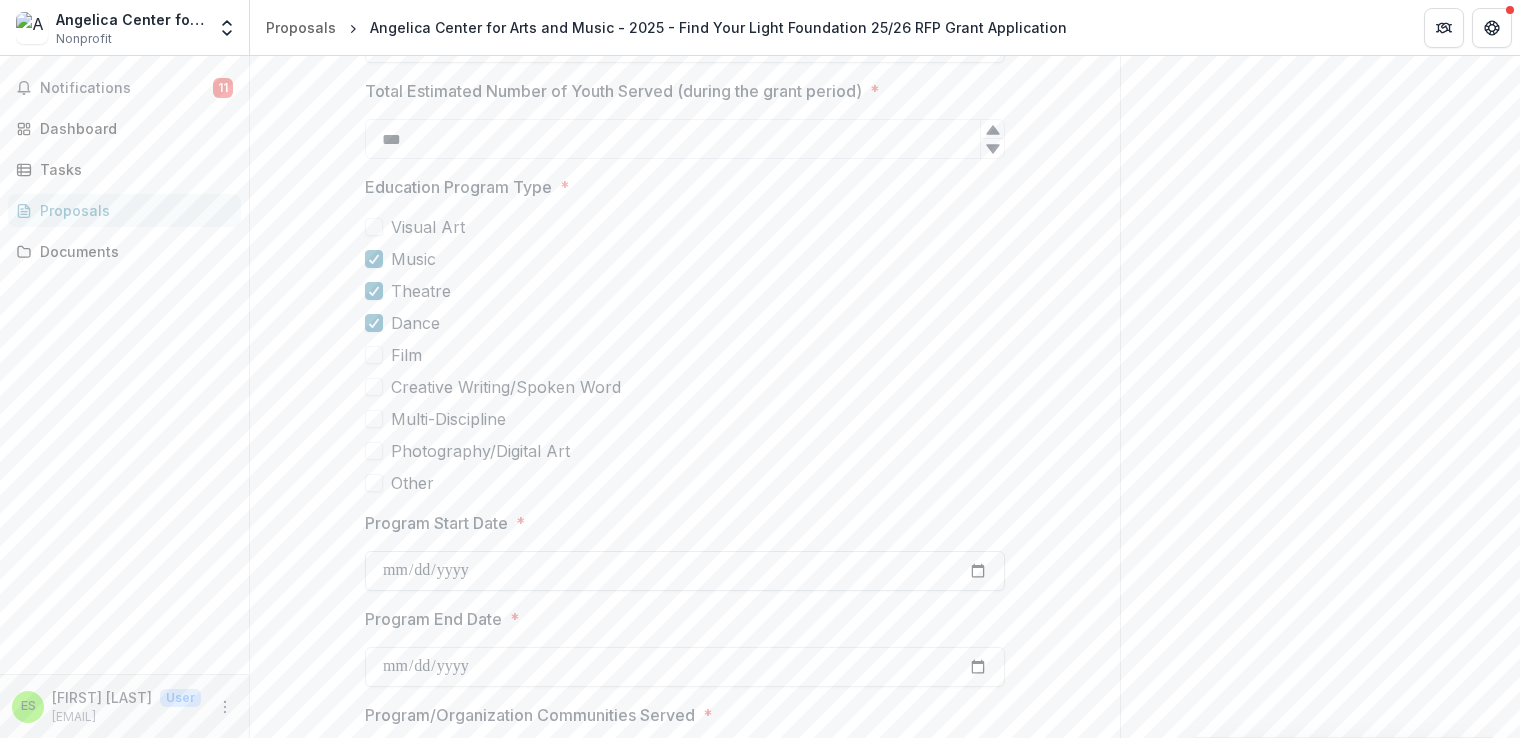 click on "Program Start Date *" at bounding box center [685, 571] 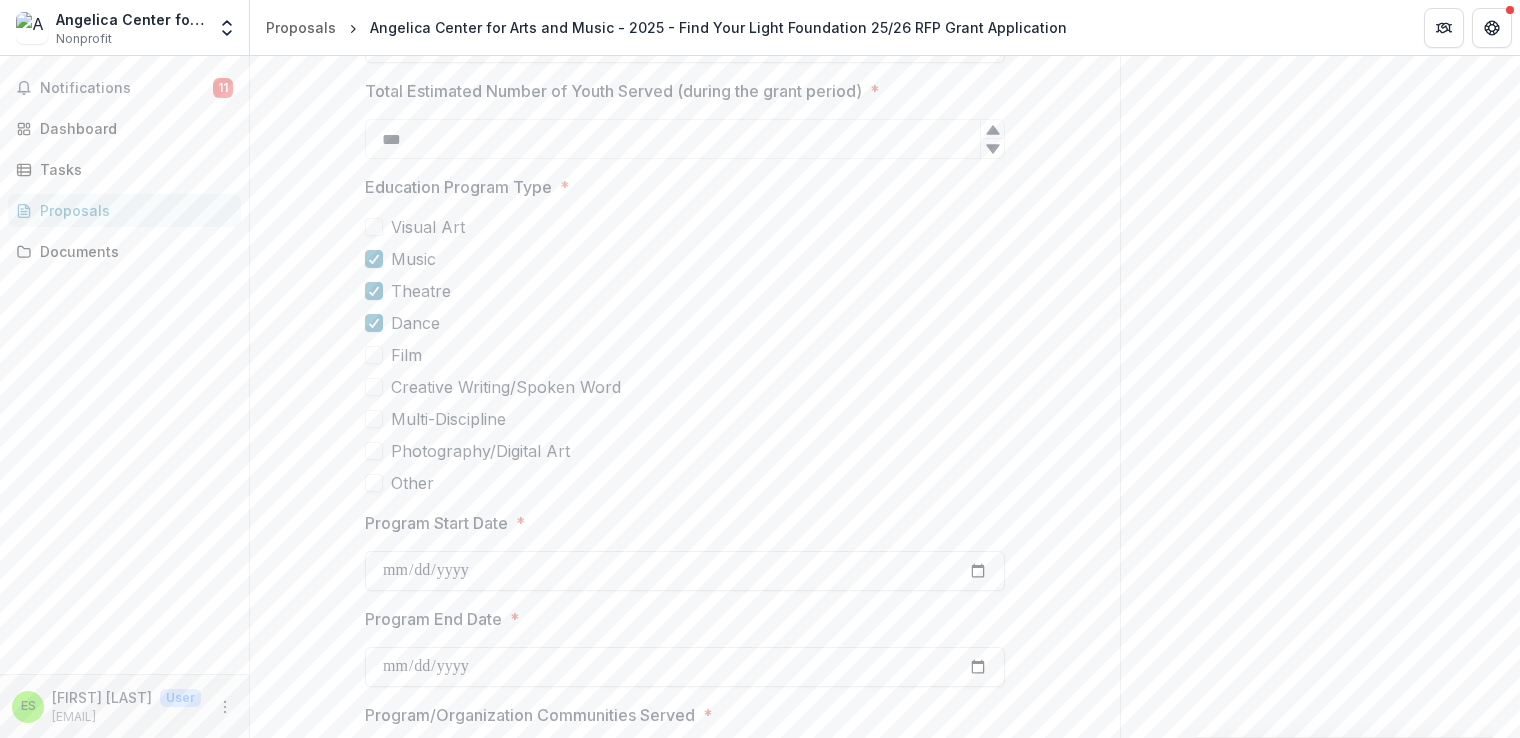 type on "**********" 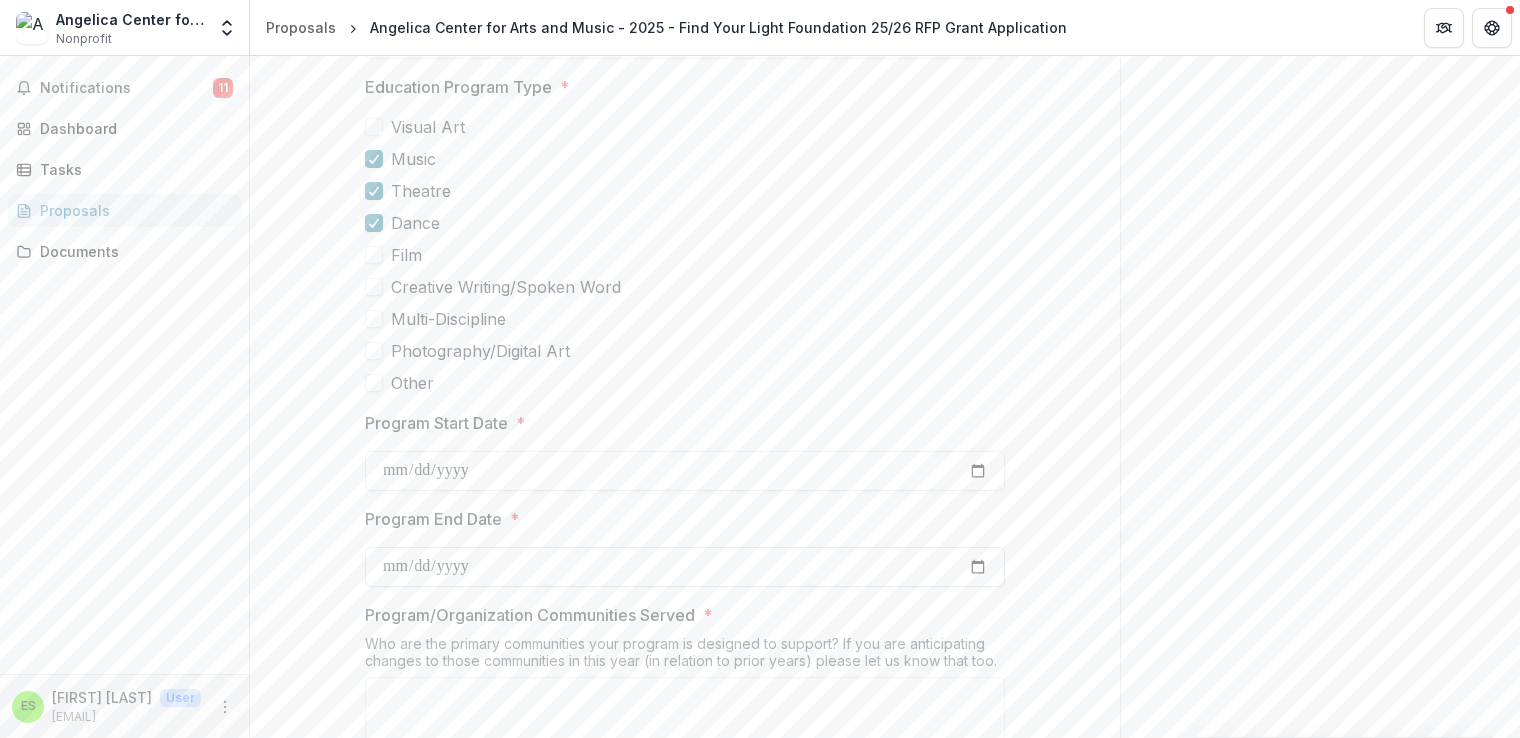click on "Program End Date *" at bounding box center (685, 567) 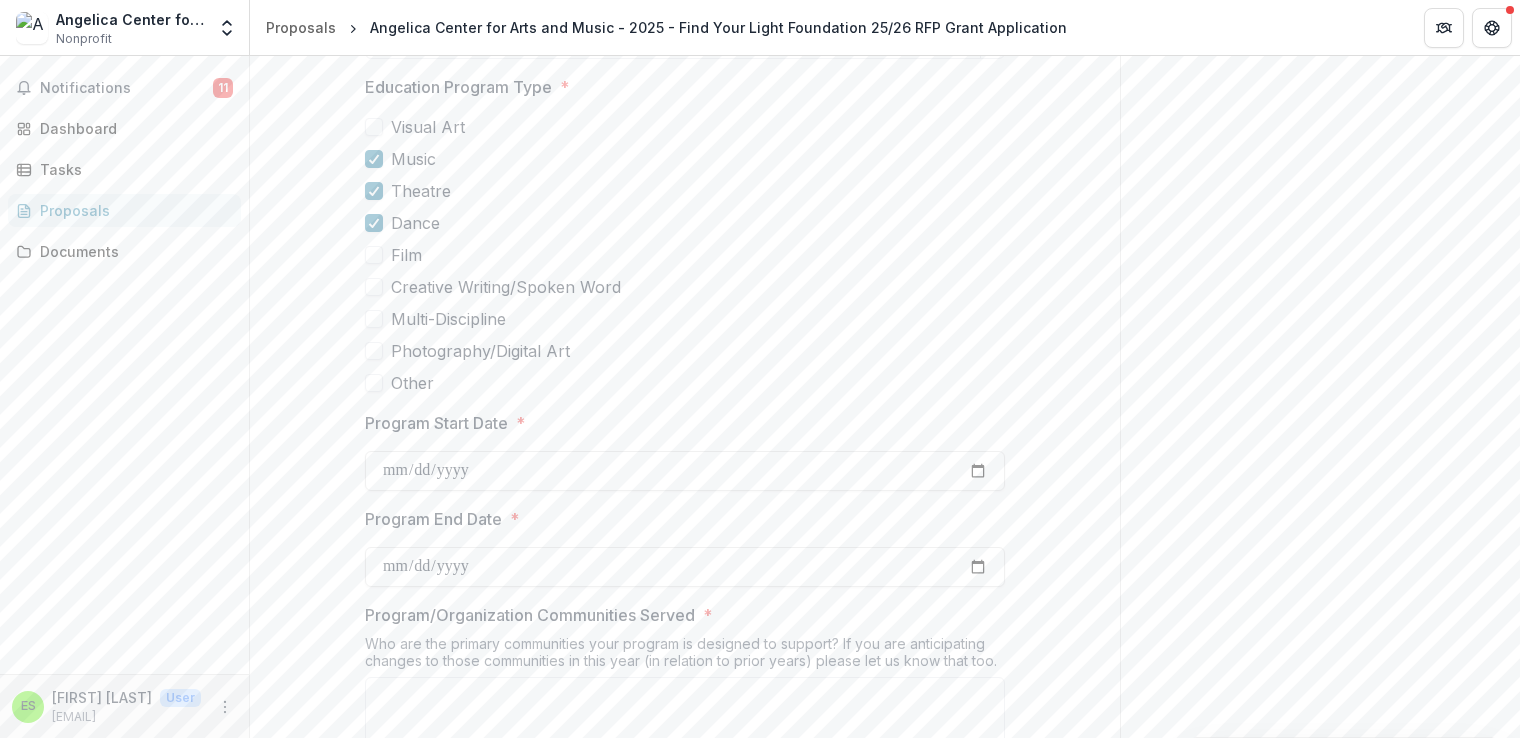 type on "**********" 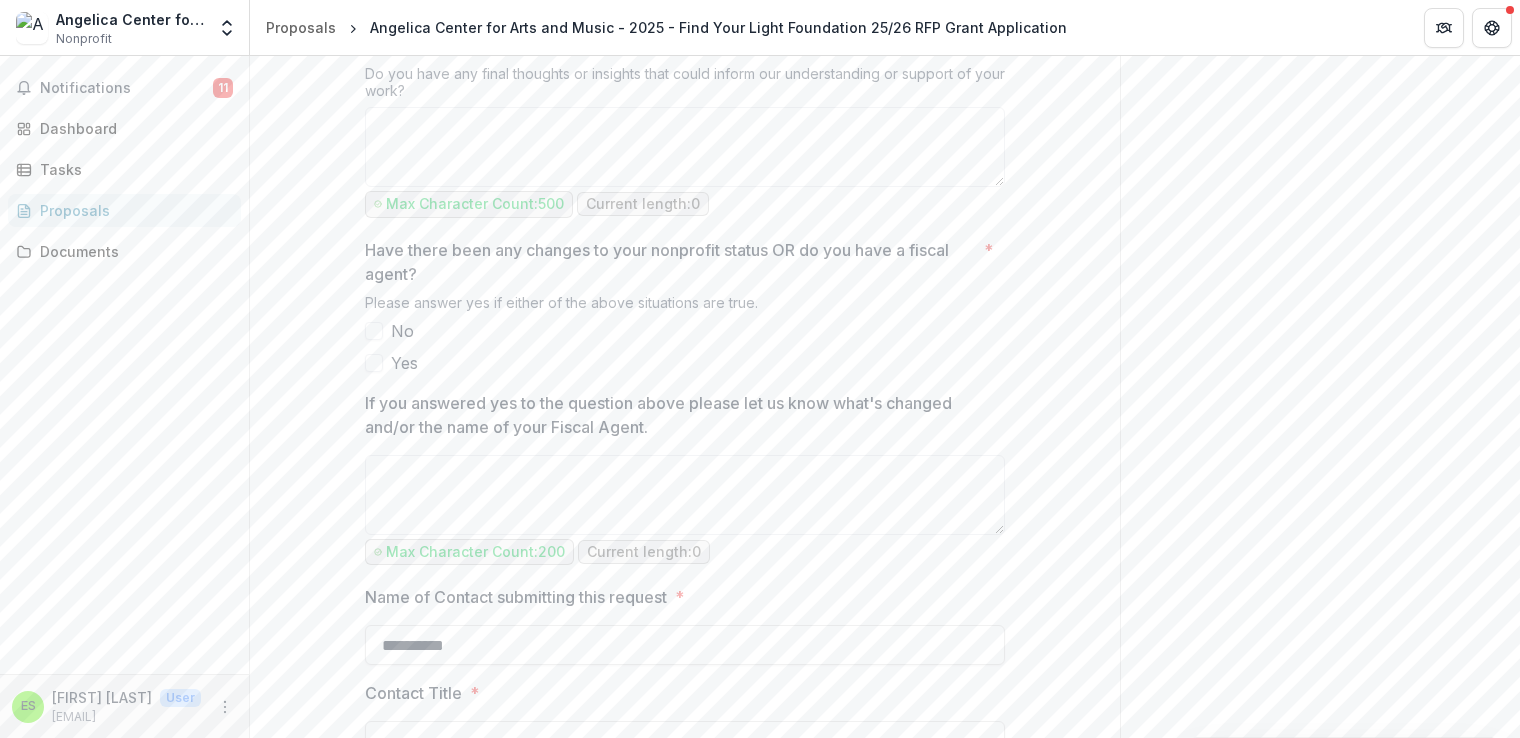 scroll, scrollTop: 2713, scrollLeft: 0, axis: vertical 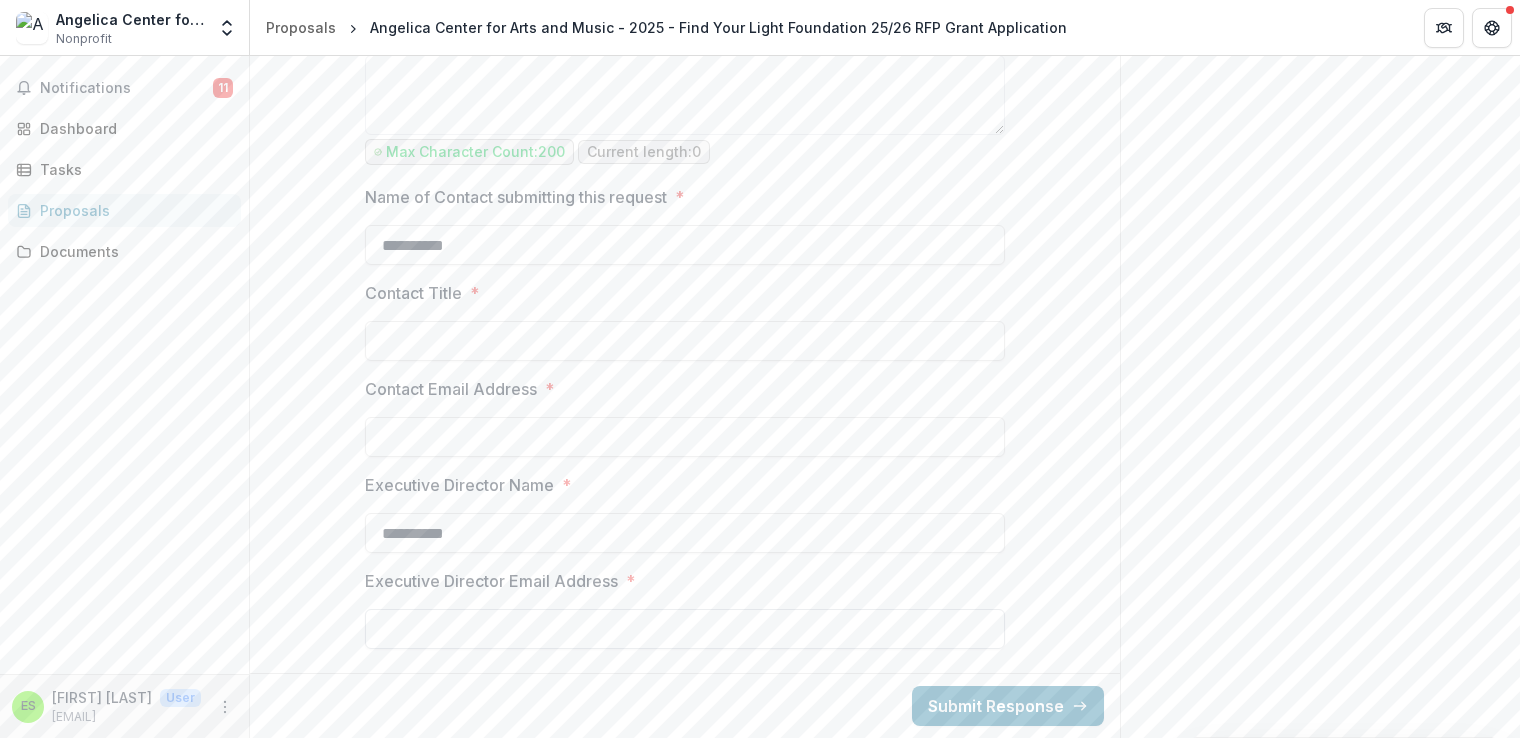 click on "Executive Director Email Address *" at bounding box center (685, 629) 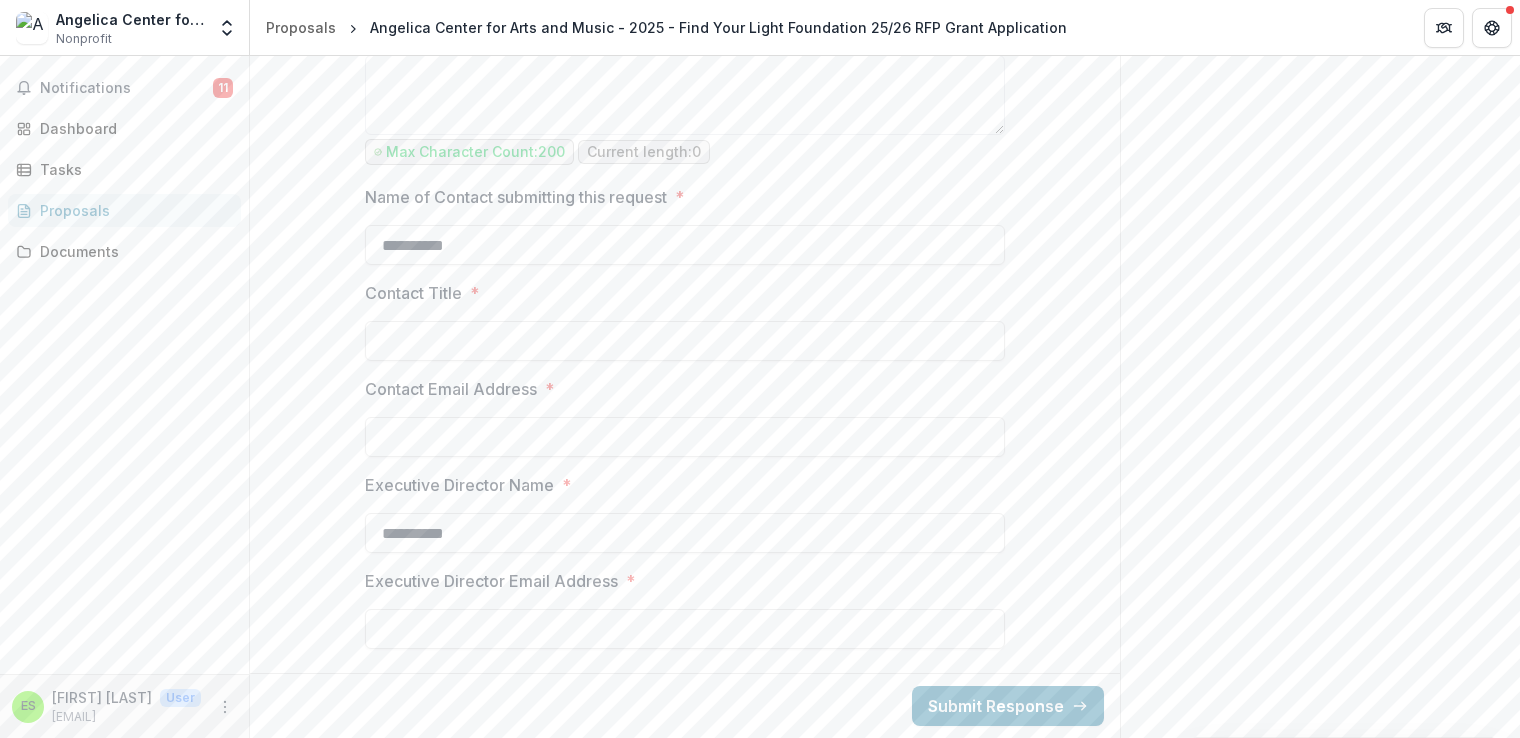 type on "**********" 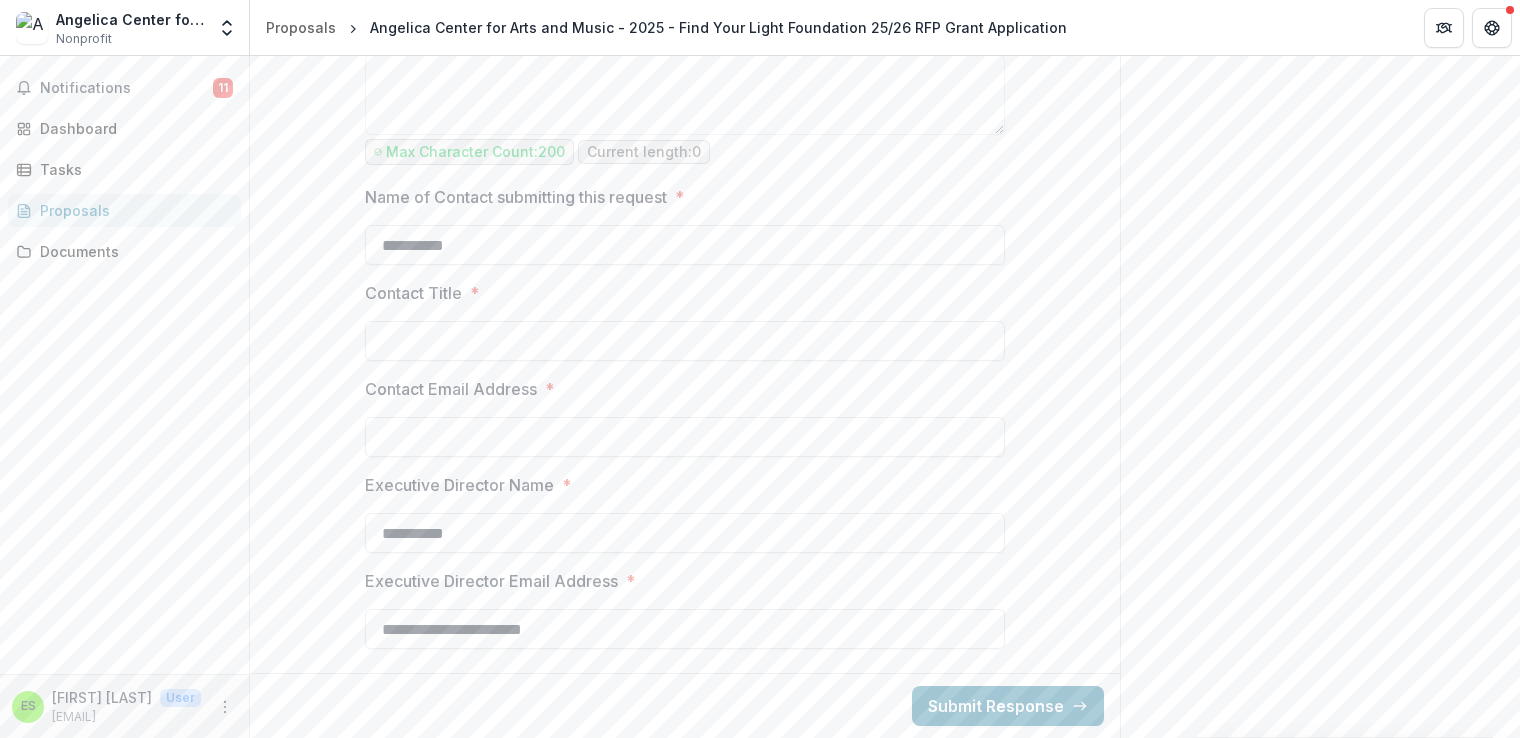 drag, startPoint x: 478, startPoint y: 535, endPoint x: 331, endPoint y: 554, distance: 148.22281 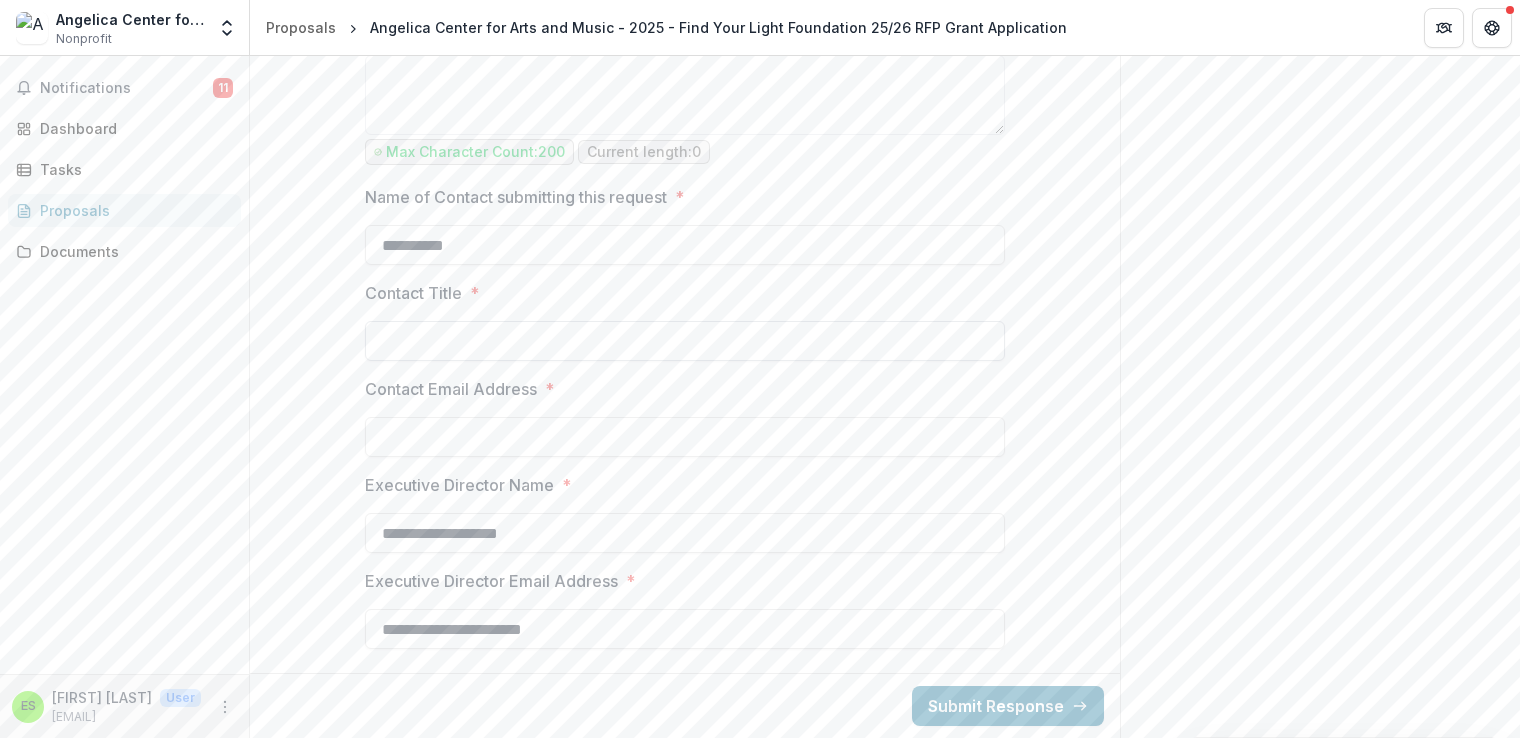 type on "**********" 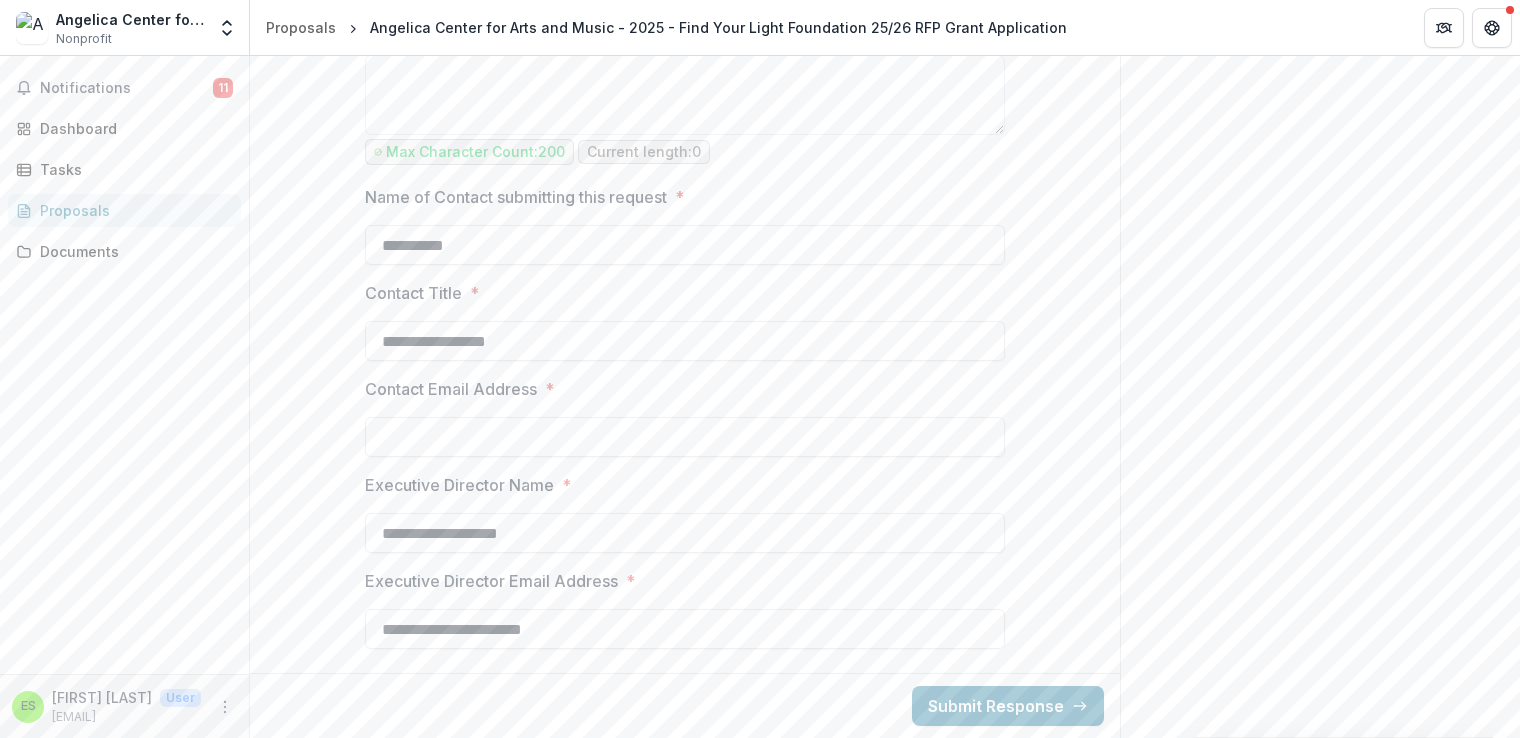 type on "**********" 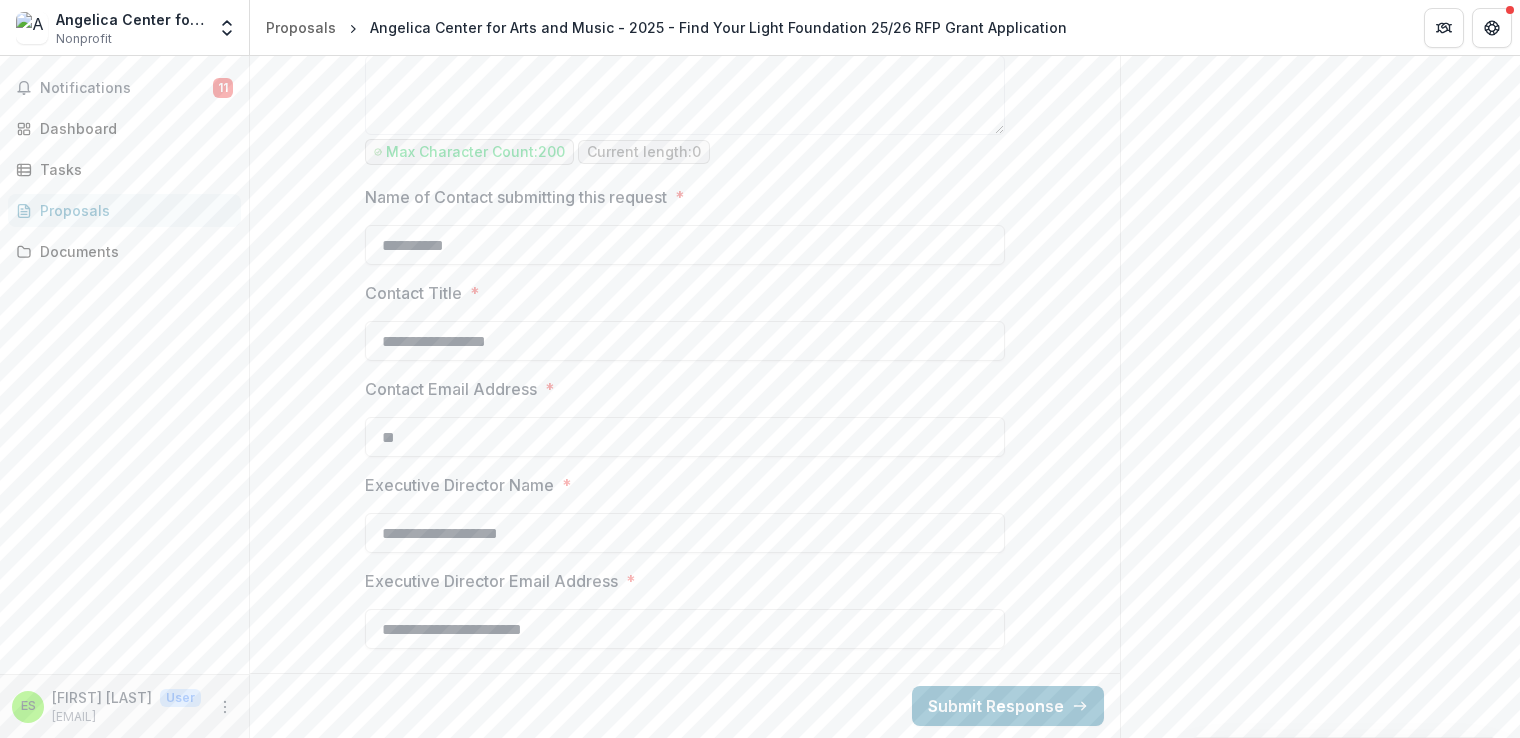 type on "*" 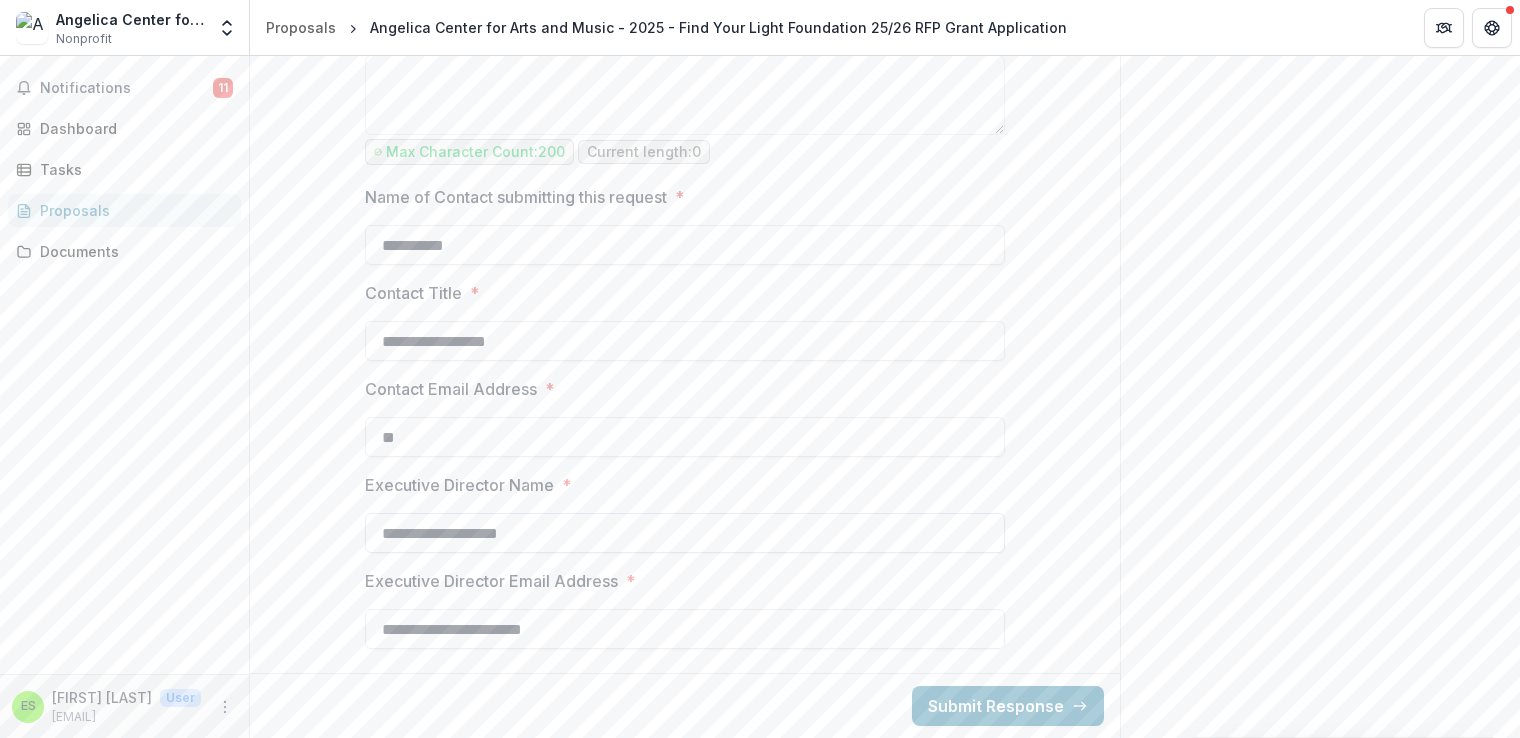type on "**********" 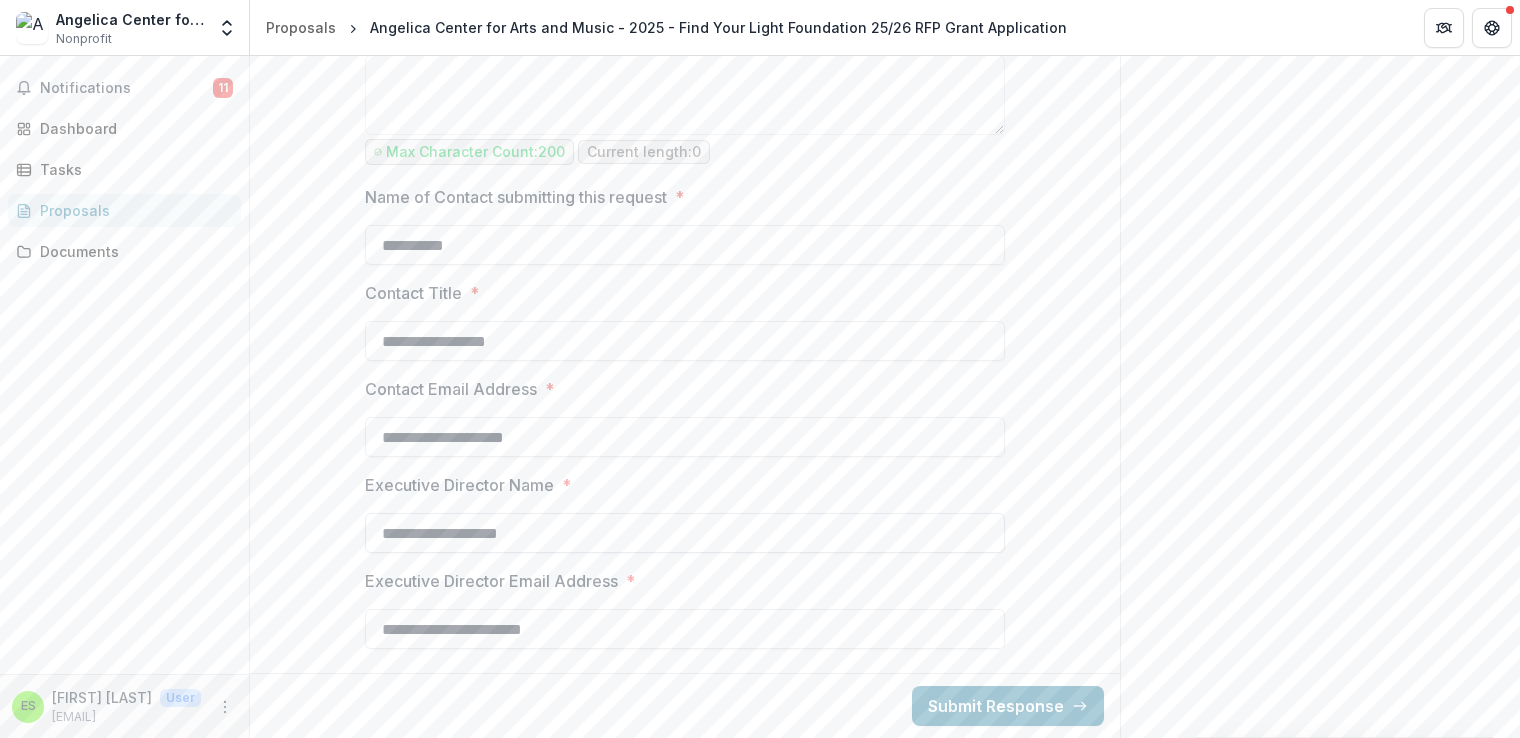 type on "*" 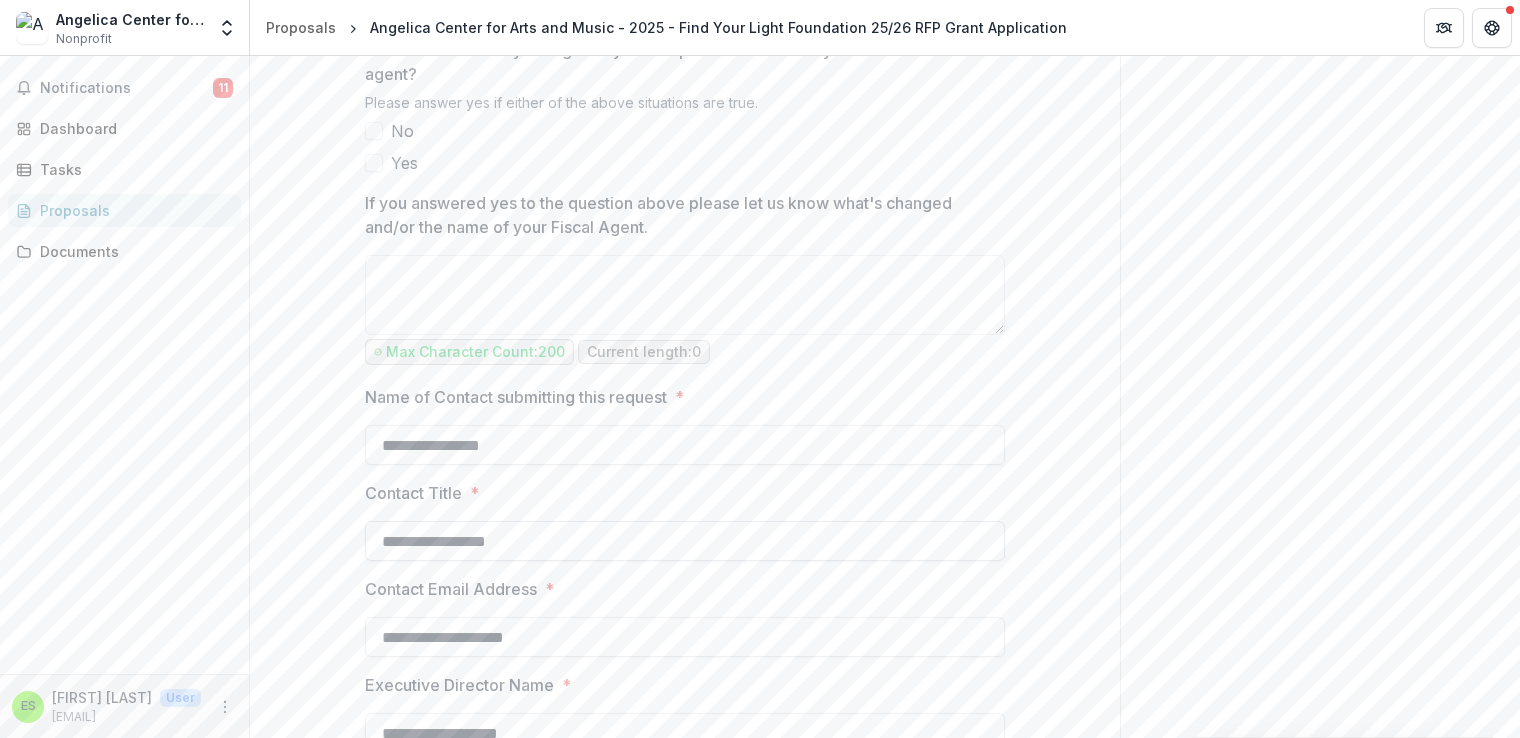 scroll, scrollTop: 2413, scrollLeft: 0, axis: vertical 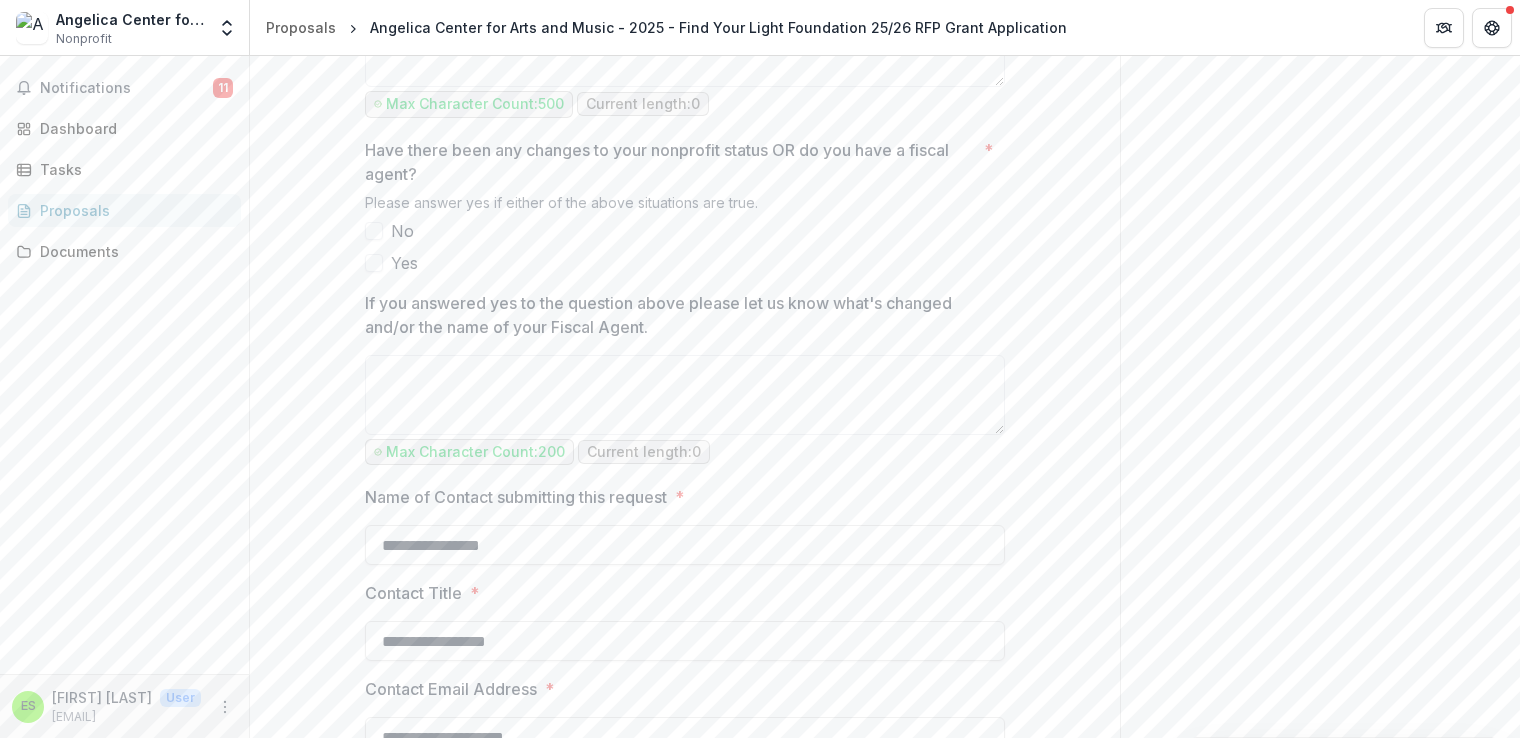 click on "No" at bounding box center [685, 231] 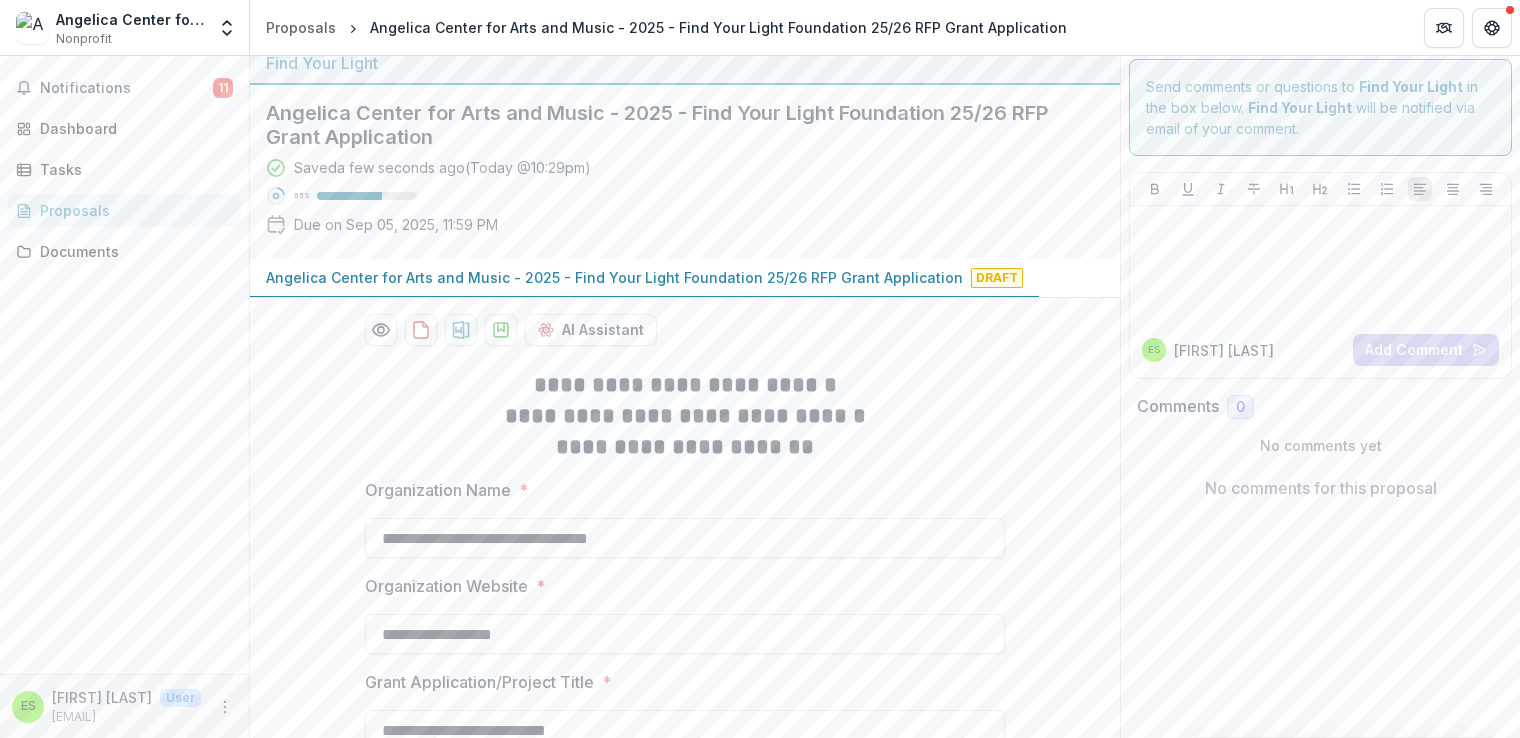 scroll, scrollTop: 0, scrollLeft: 0, axis: both 